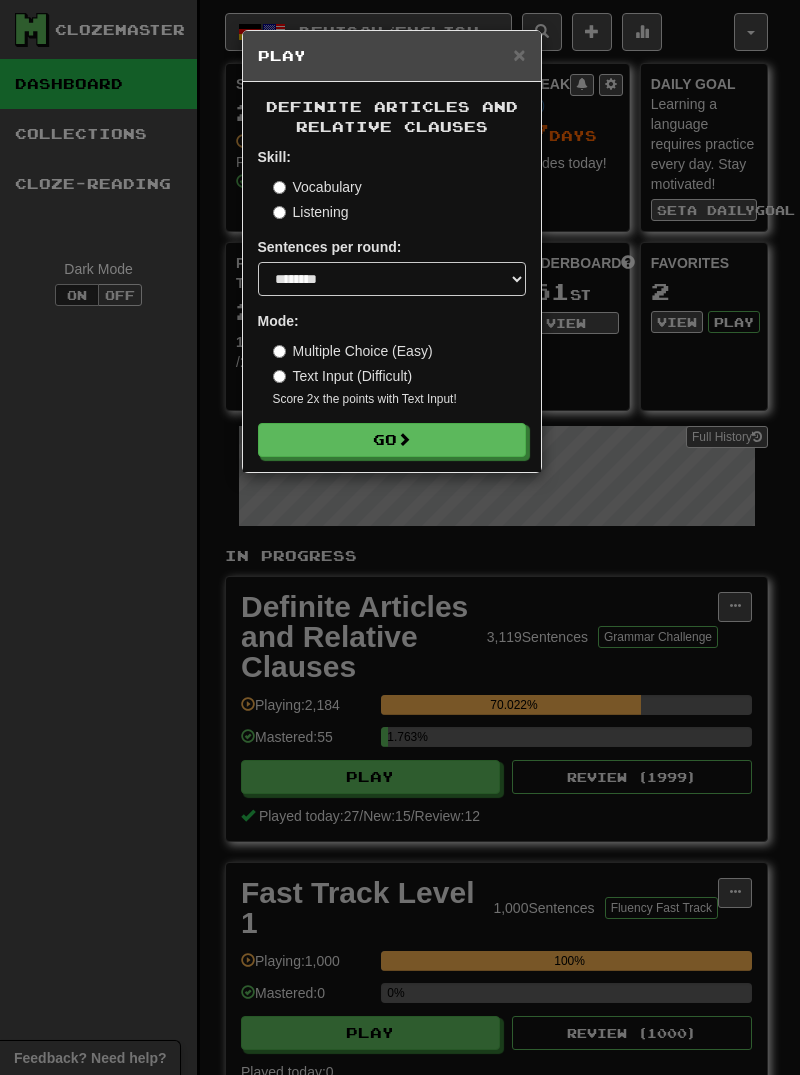 select on "********" 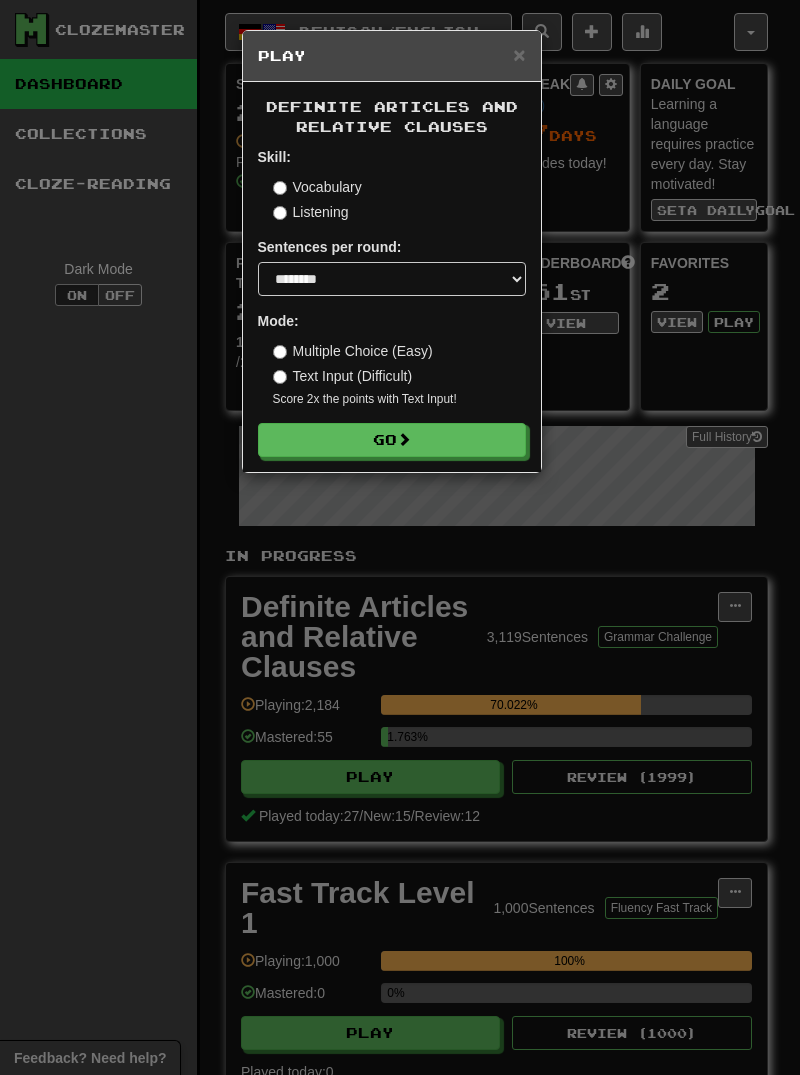 scroll, scrollTop: 0, scrollLeft: 0, axis: both 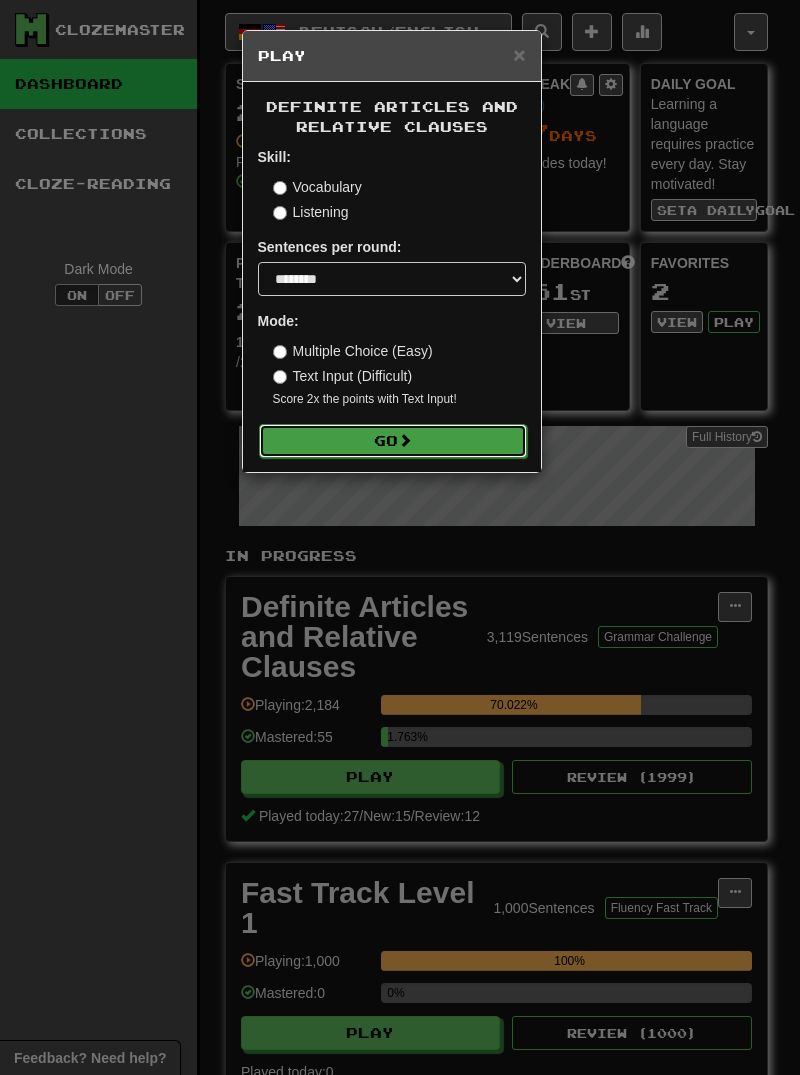 click on "Go" at bounding box center [393, 441] 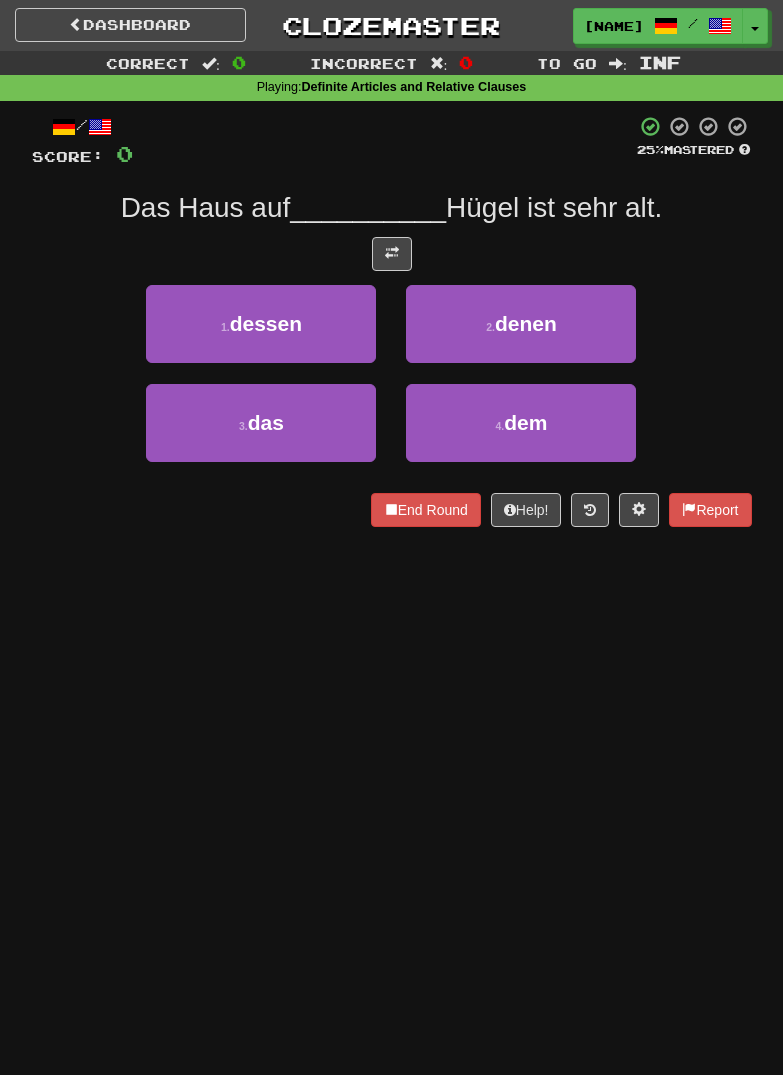scroll, scrollTop: 0, scrollLeft: 0, axis: both 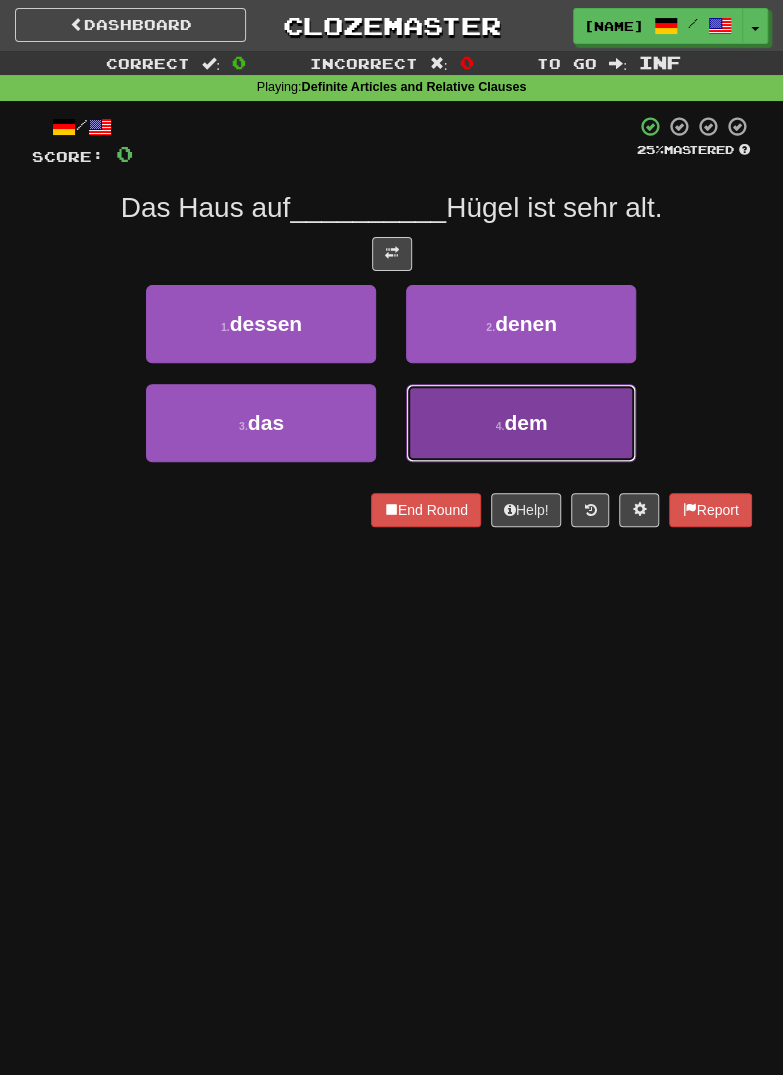 click on "4 .  dem" at bounding box center [521, 423] 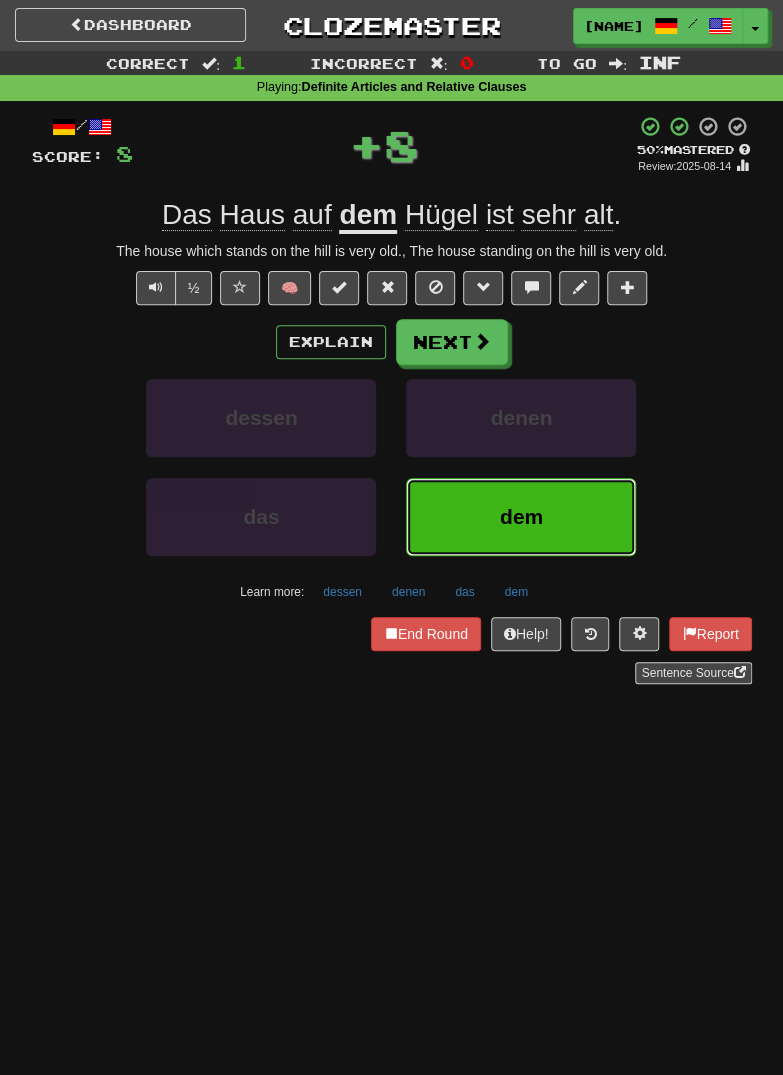 click on "dem" at bounding box center [521, 517] 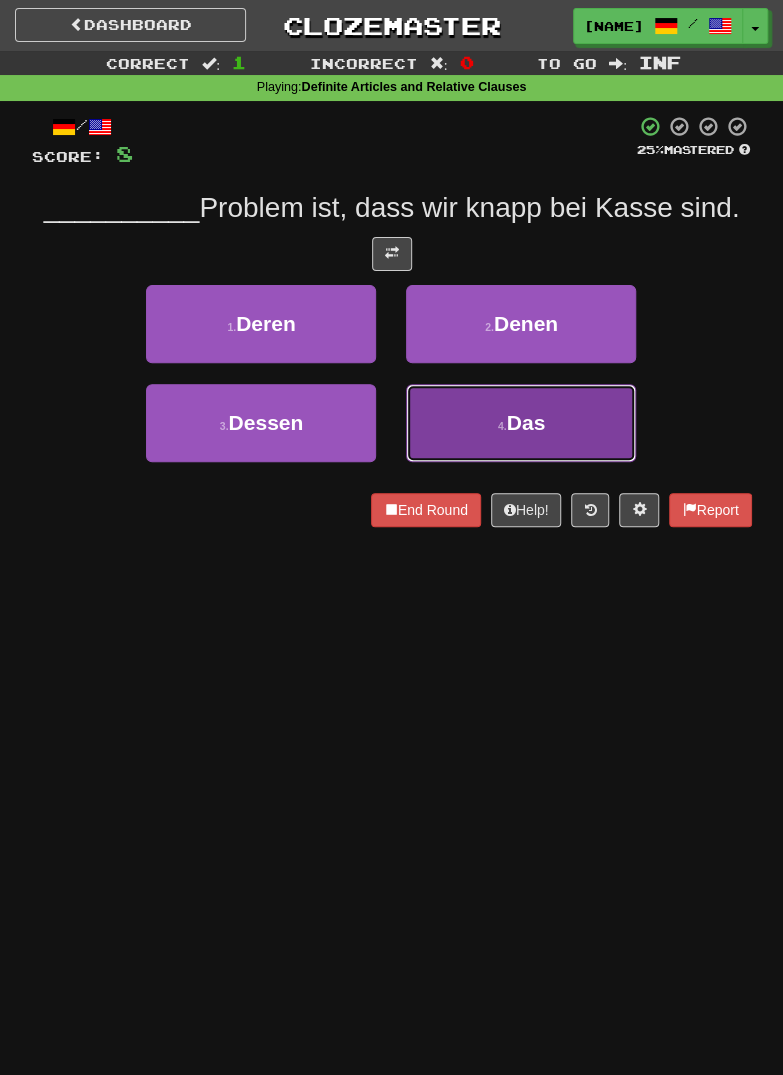 click on "4 .  Das" at bounding box center (521, 423) 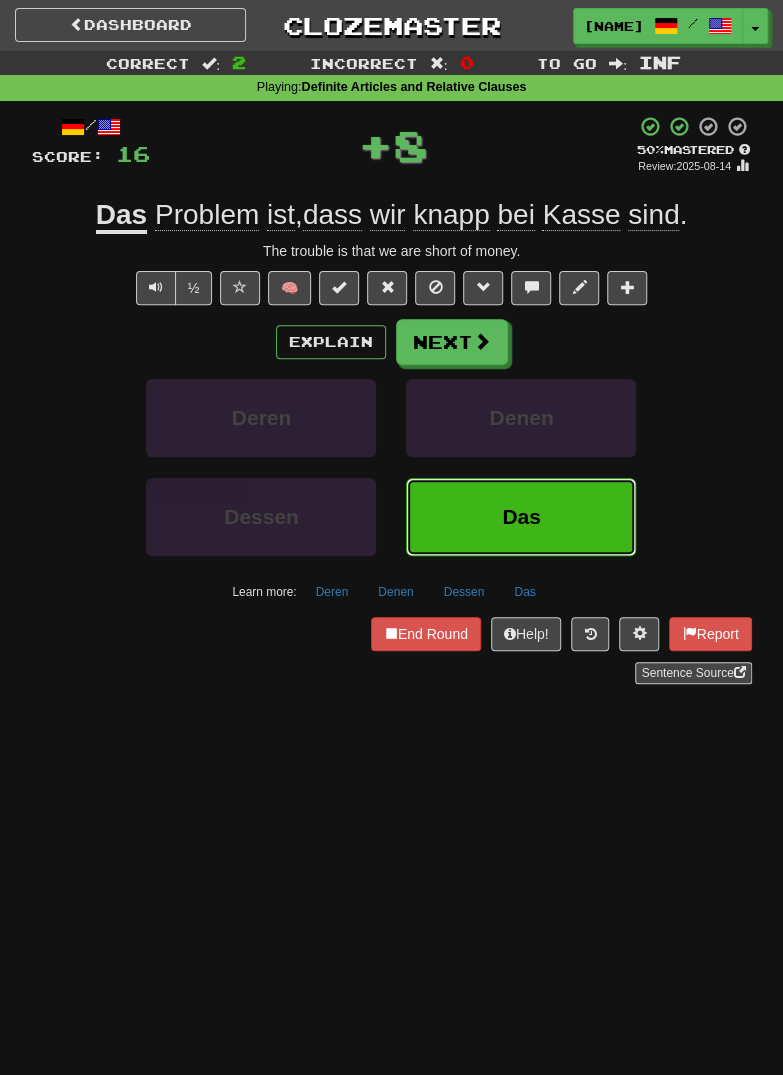 click on "Das" at bounding box center [521, 517] 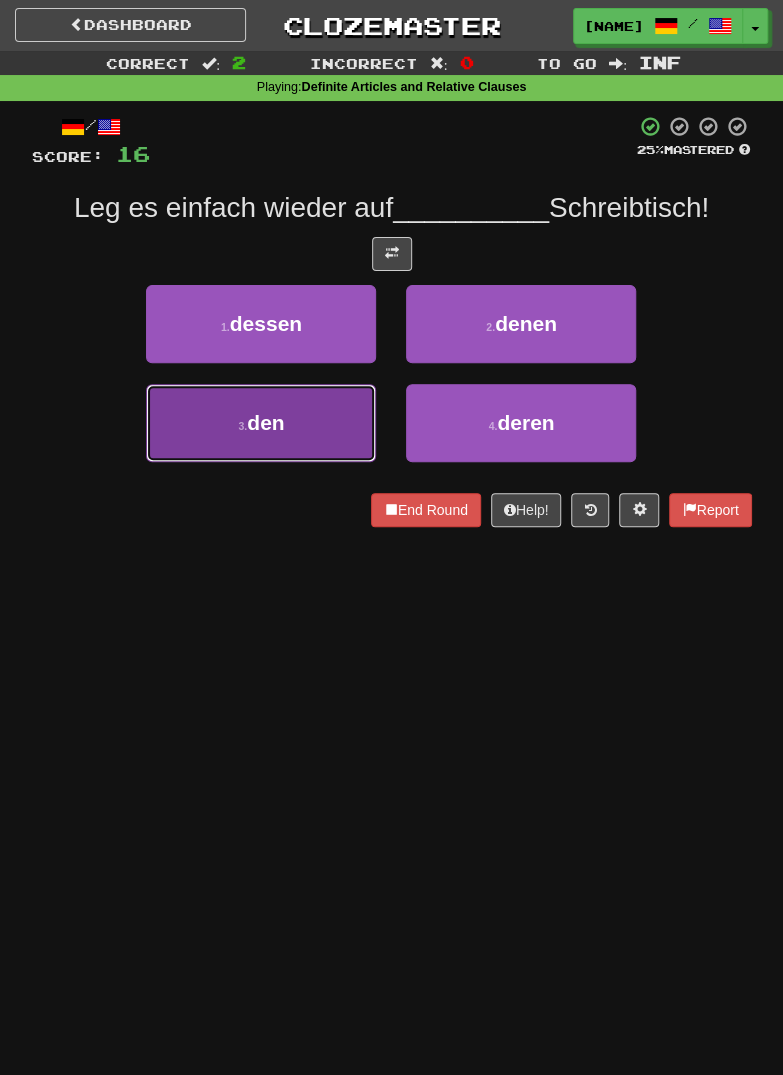 click on "den" at bounding box center [265, 422] 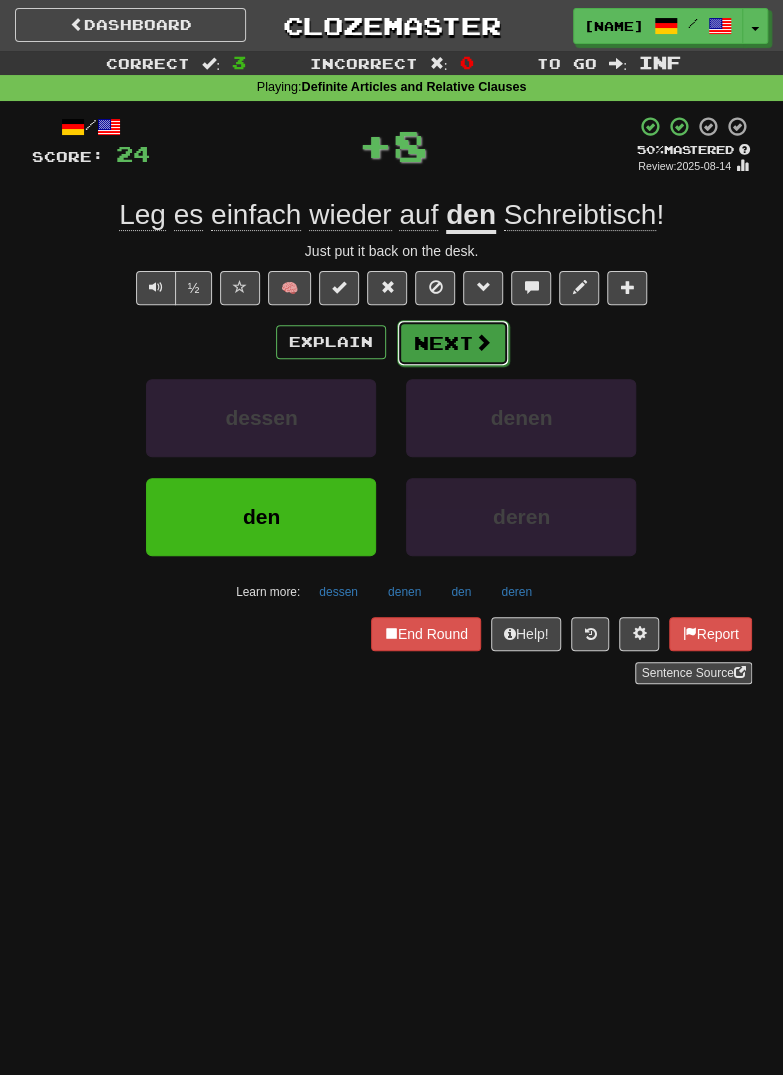 click on "Next" at bounding box center [453, 343] 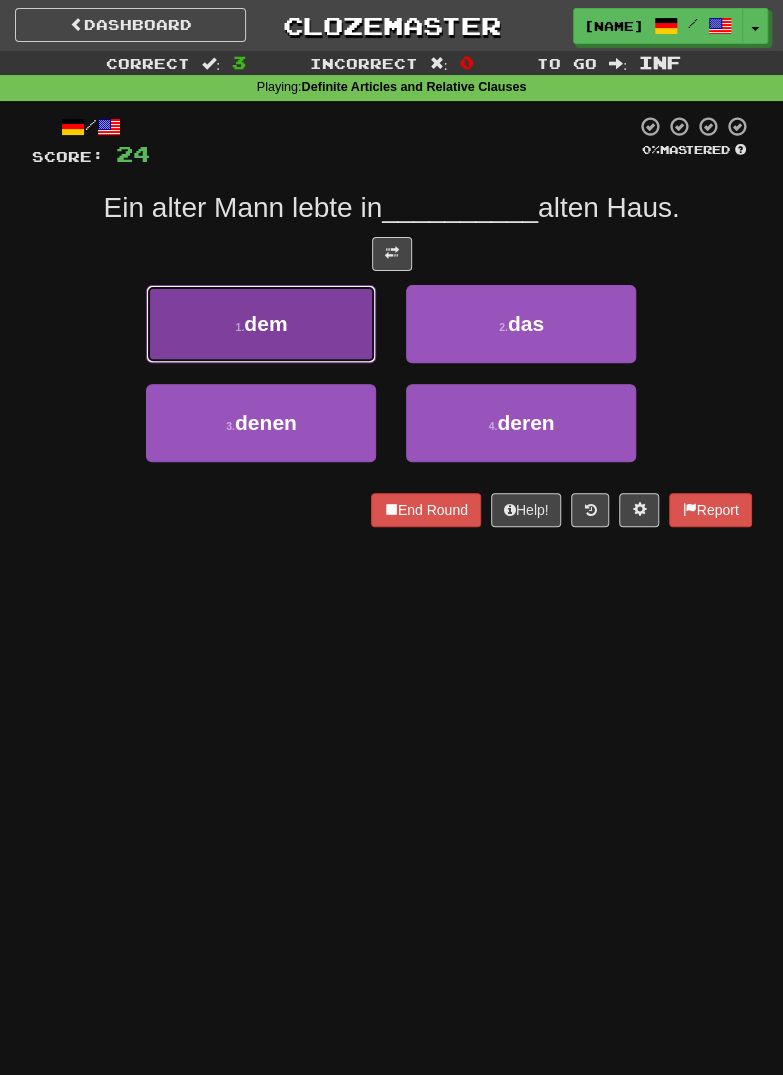 click on "1 .  dem" at bounding box center [261, 324] 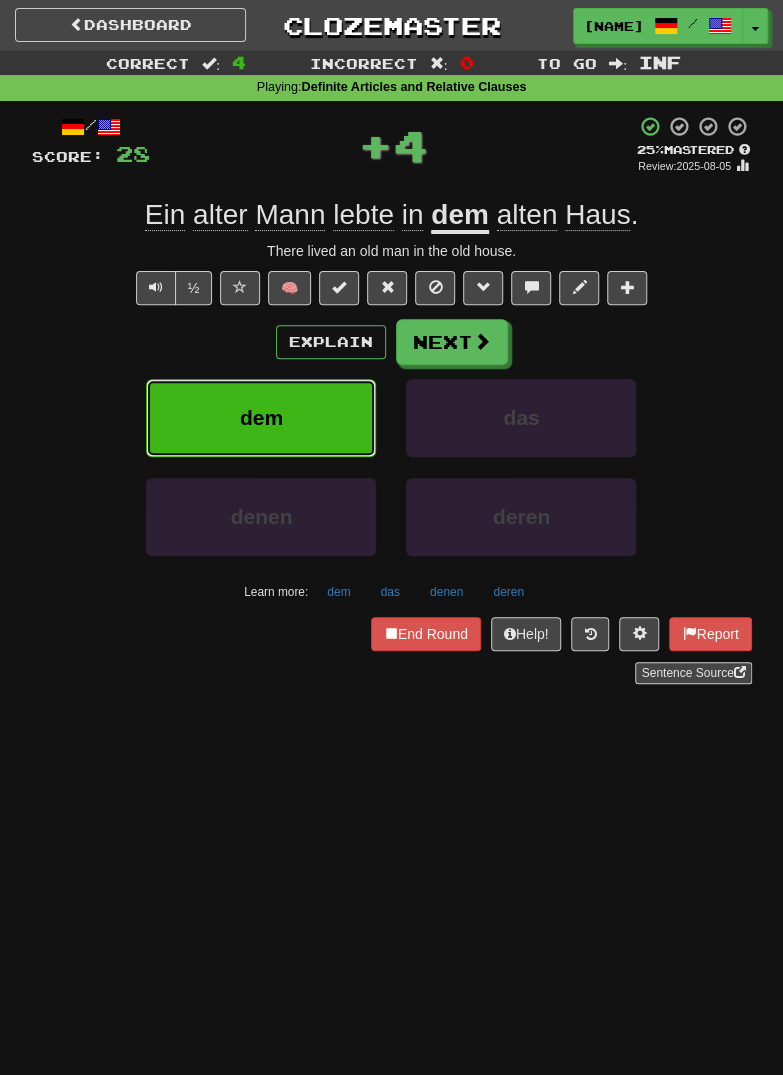 click on "dem" at bounding box center [261, 417] 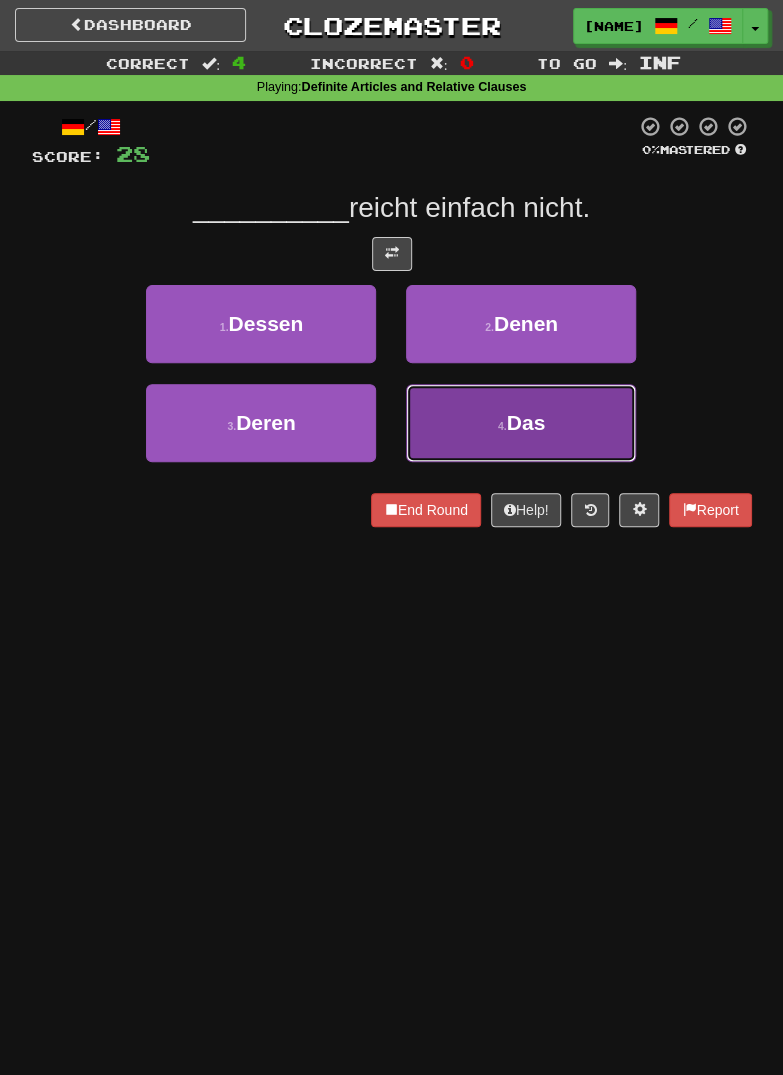 click on "4 .  Das" at bounding box center [521, 423] 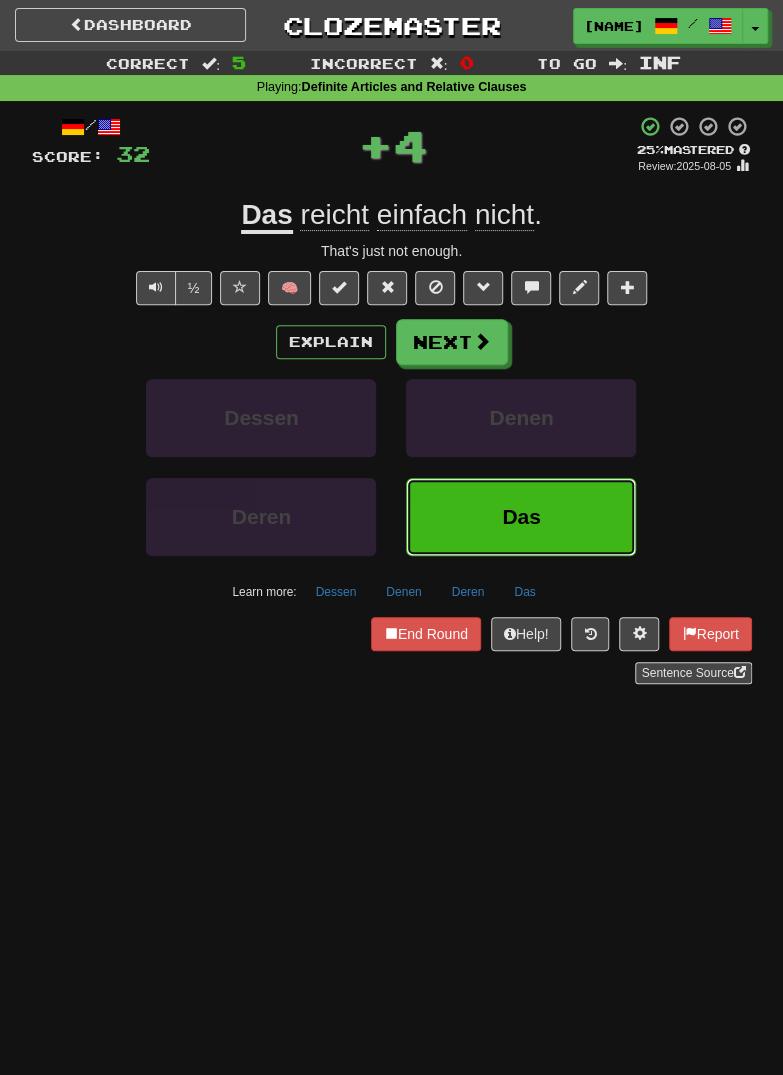 click on "Das" at bounding box center (521, 517) 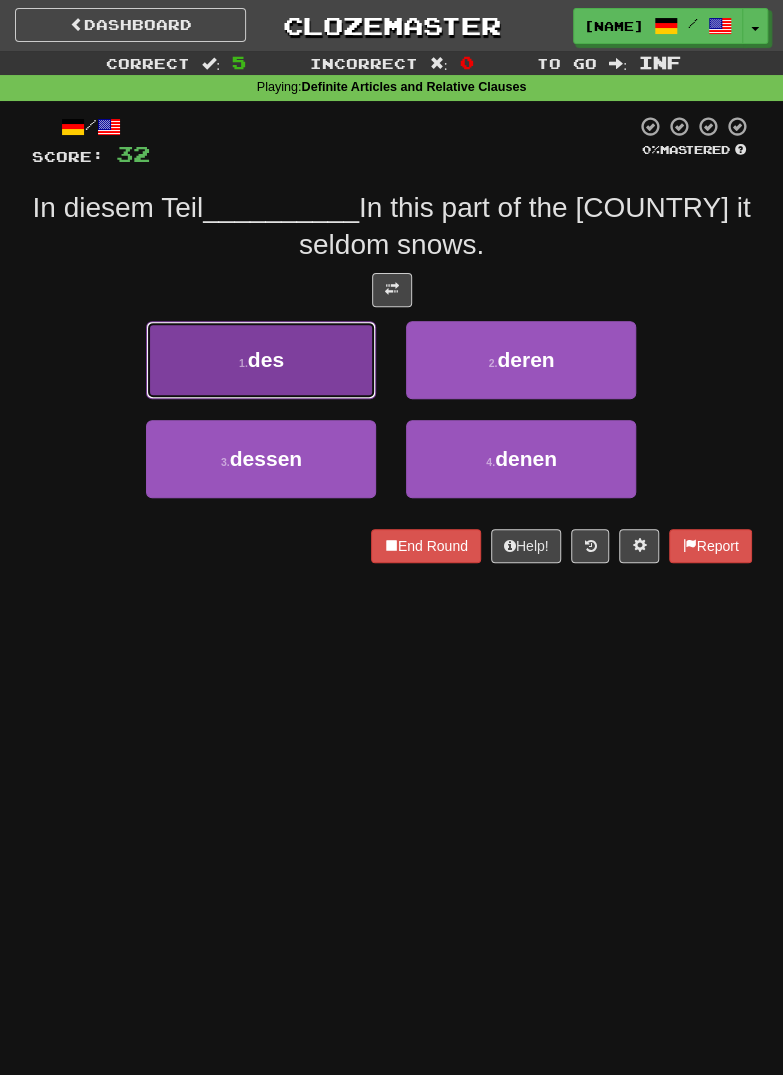 click on "1 .  des" at bounding box center (261, 360) 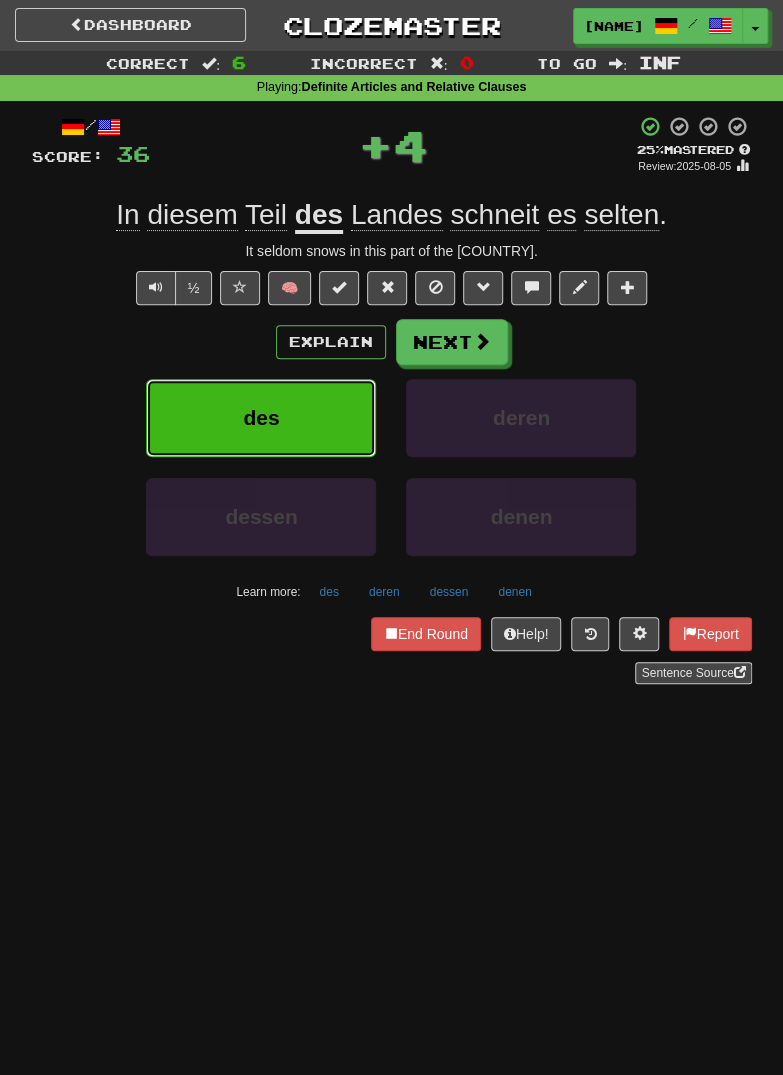 click on "des" at bounding box center (261, 418) 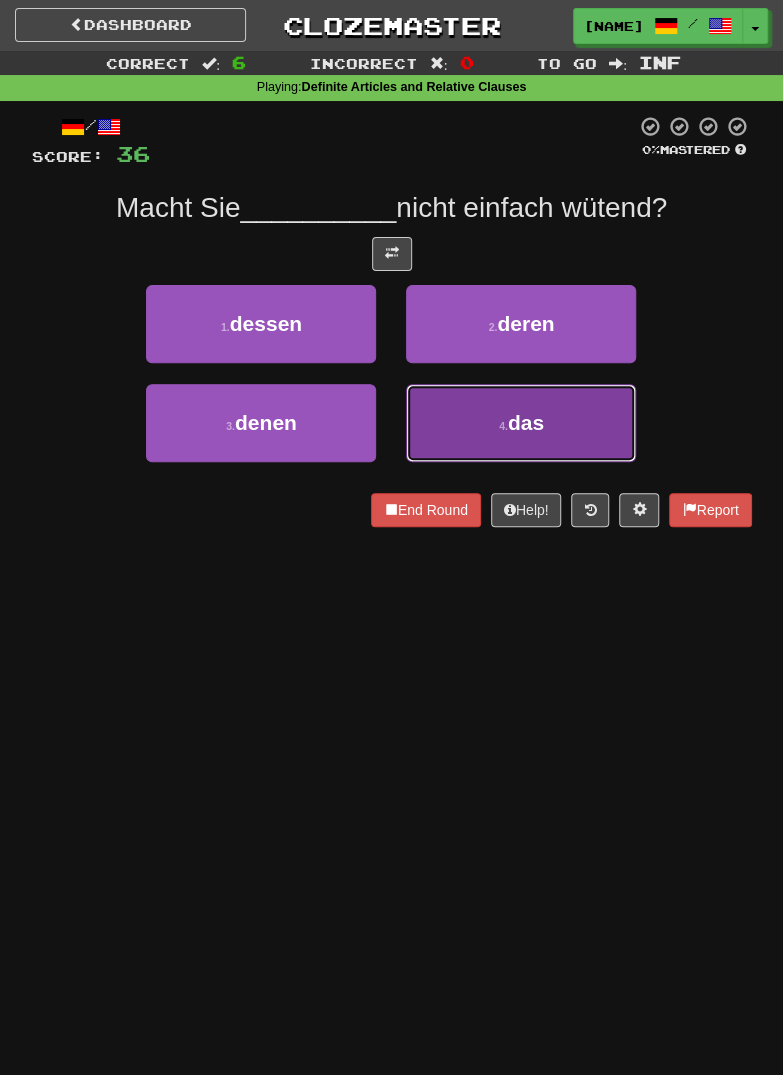 click on "4 .  das" at bounding box center (521, 423) 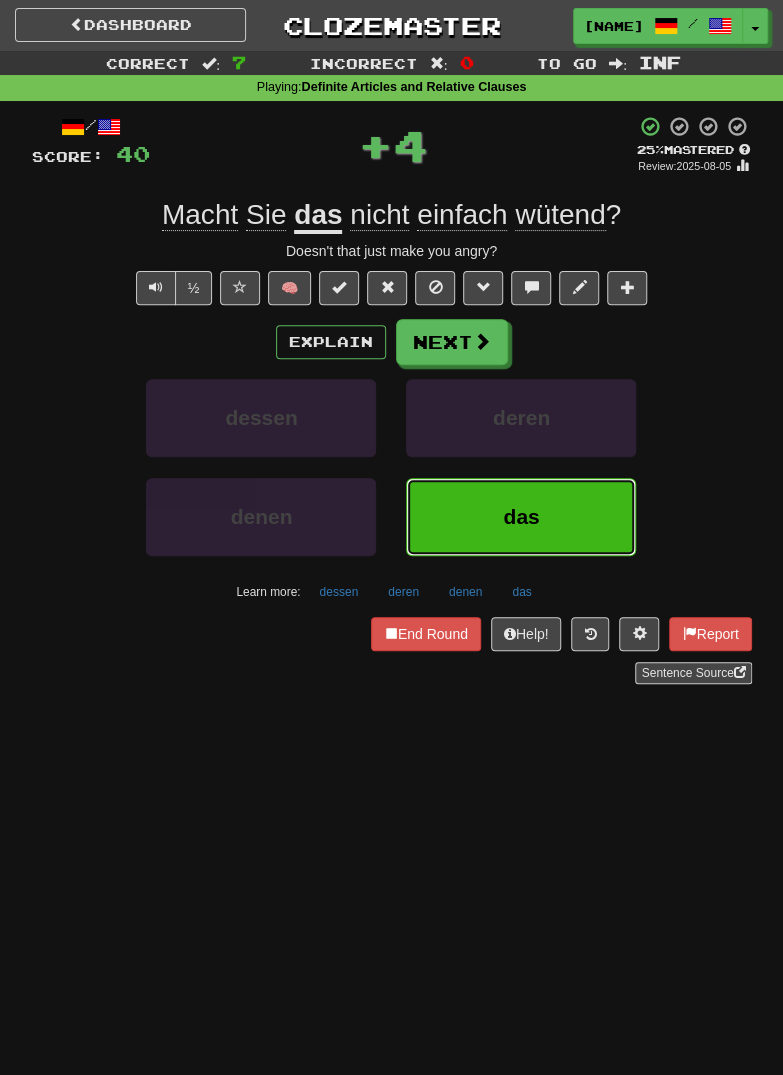click on "das" at bounding box center (521, 517) 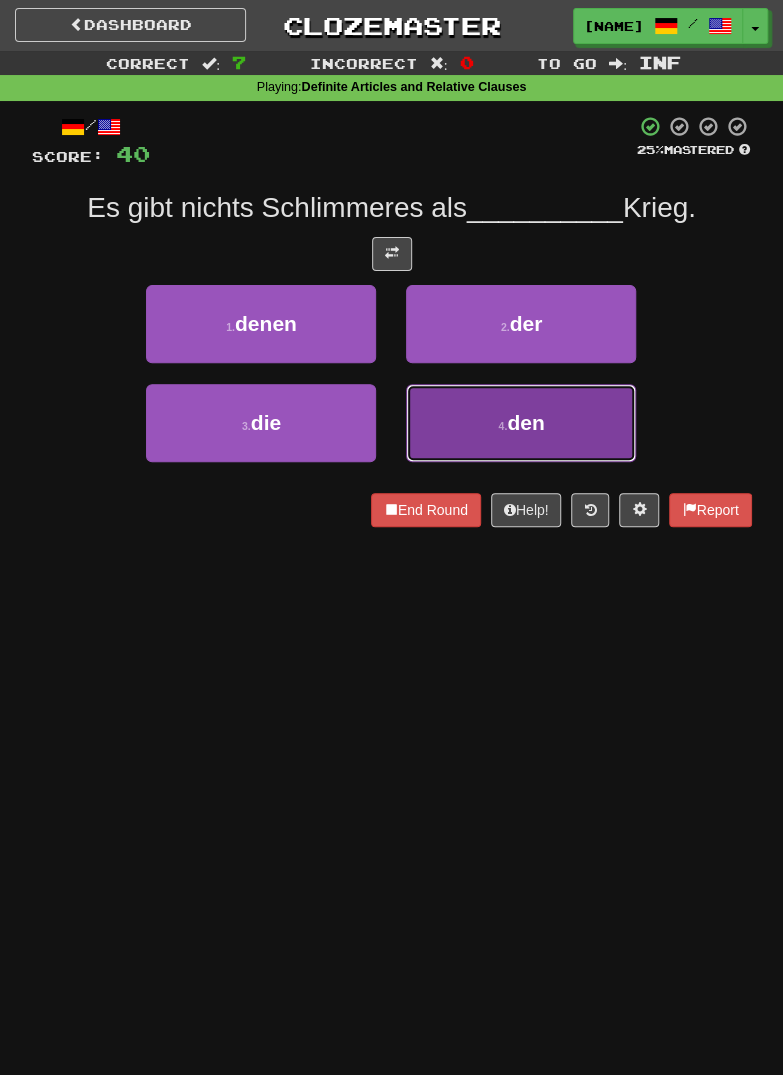 click on "4 .  den" at bounding box center (521, 423) 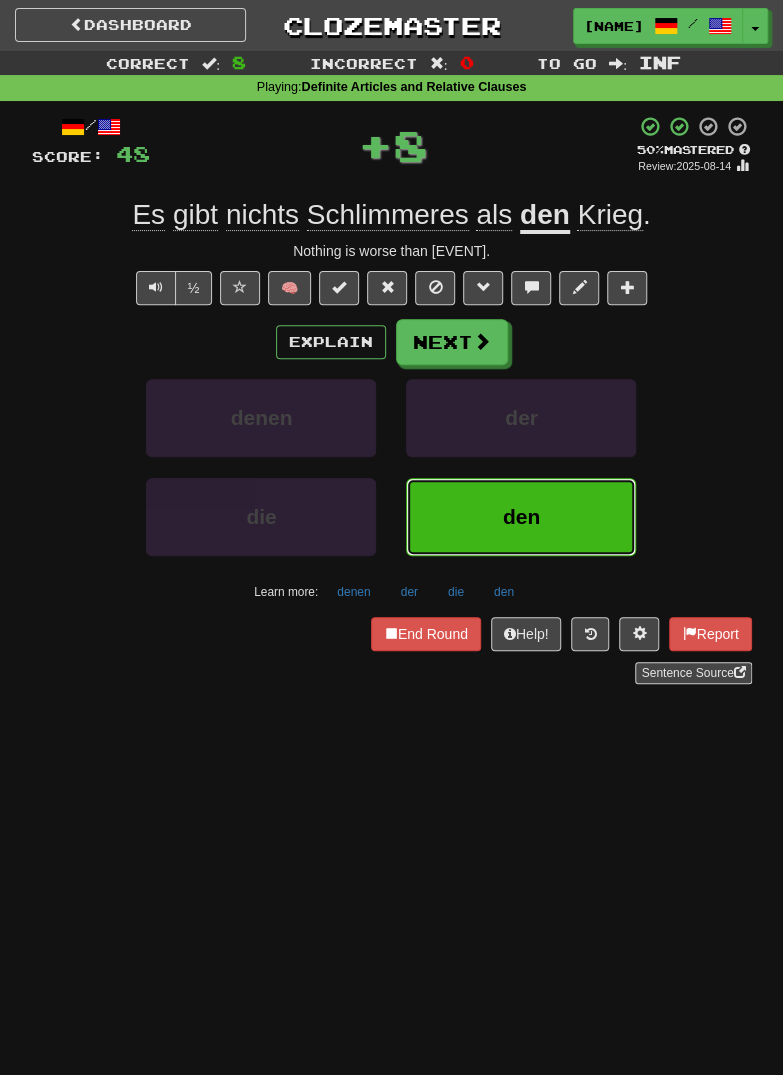 click on "den" at bounding box center [521, 517] 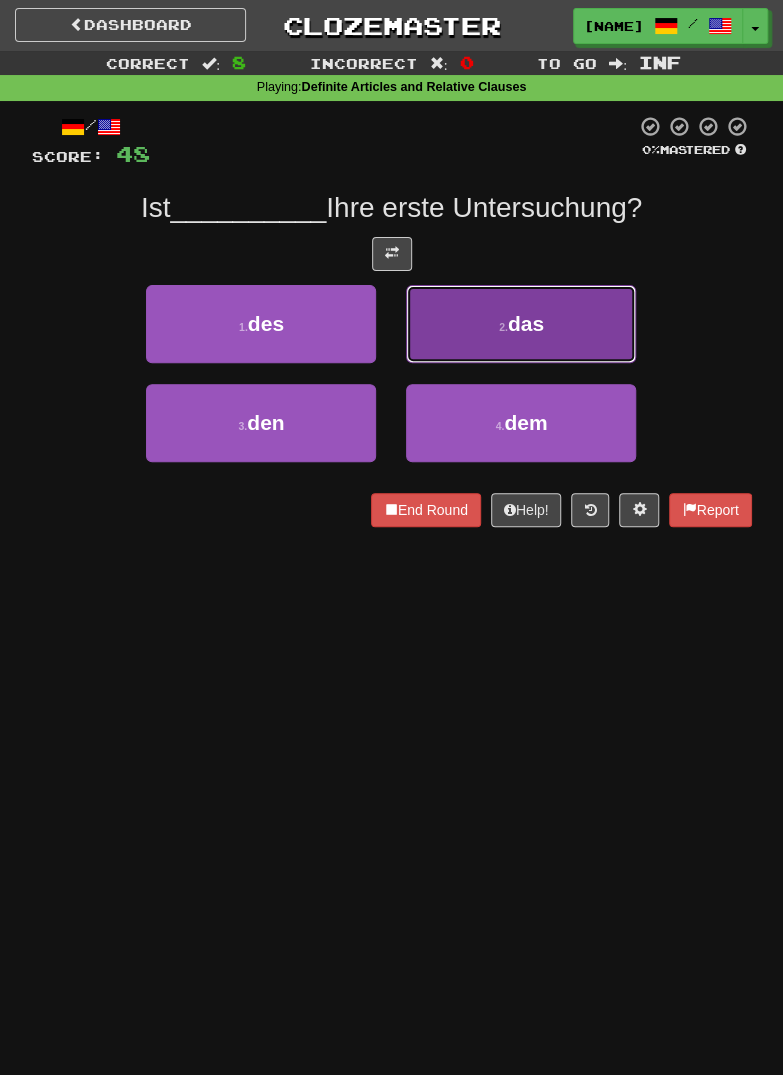 click on "2 .  das" at bounding box center (521, 324) 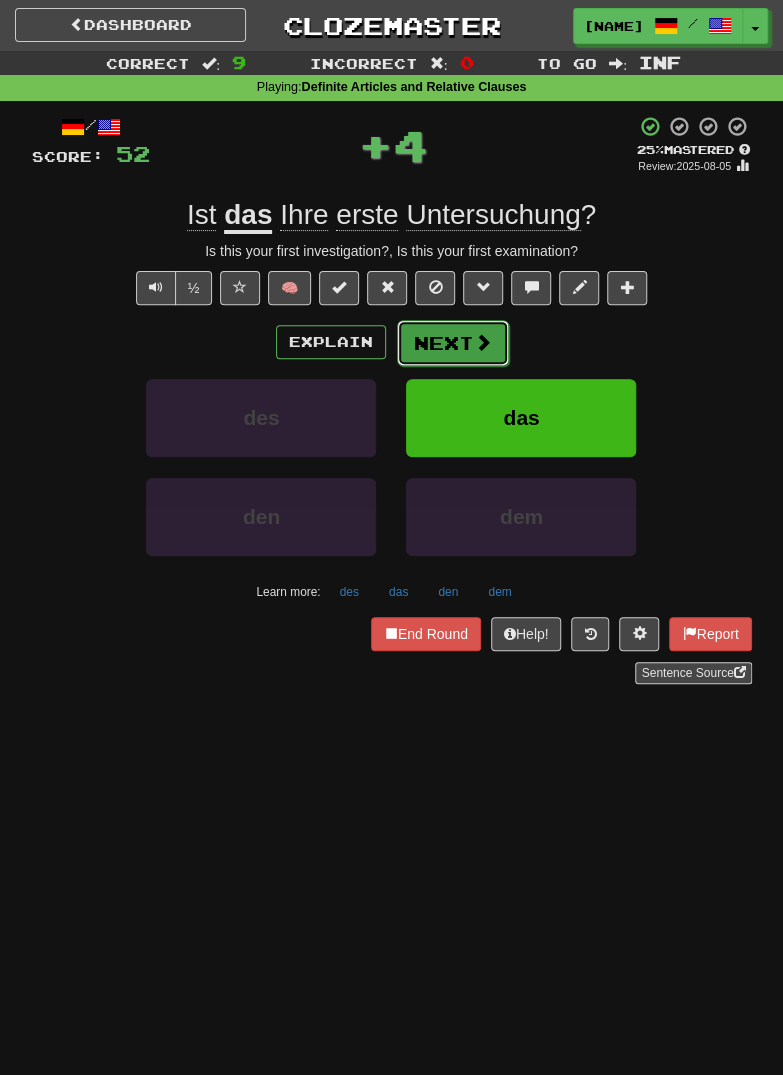 click on "Next" at bounding box center [453, 343] 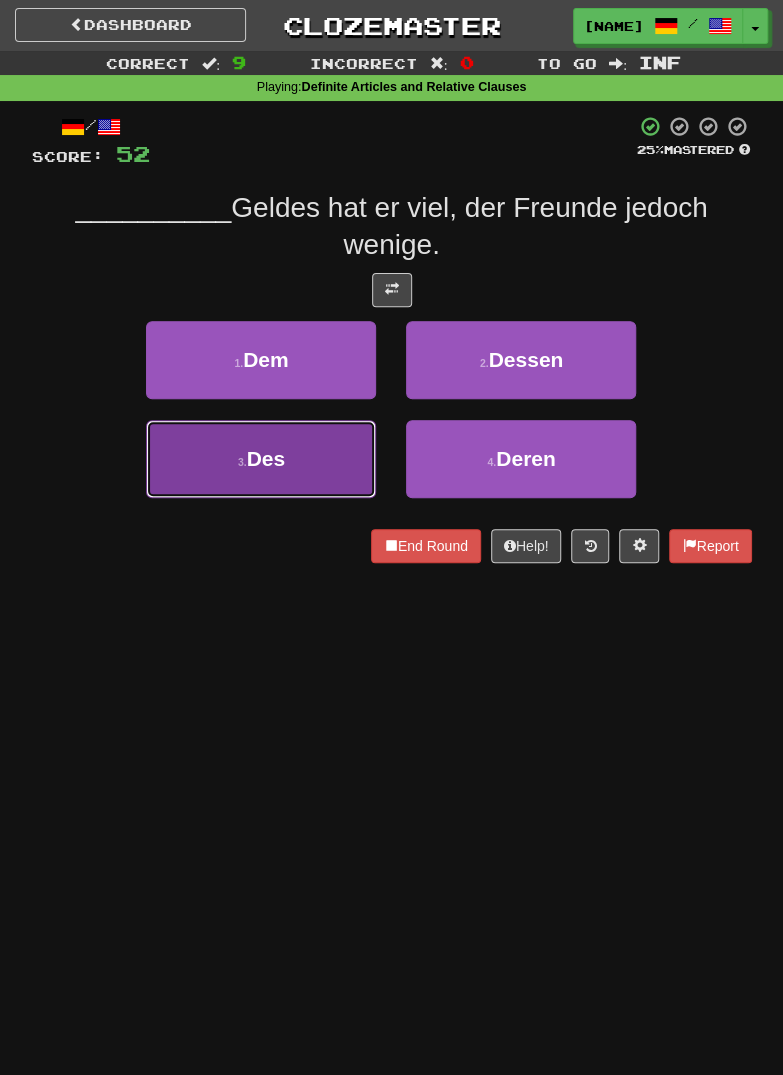 click on "Des" at bounding box center [266, 458] 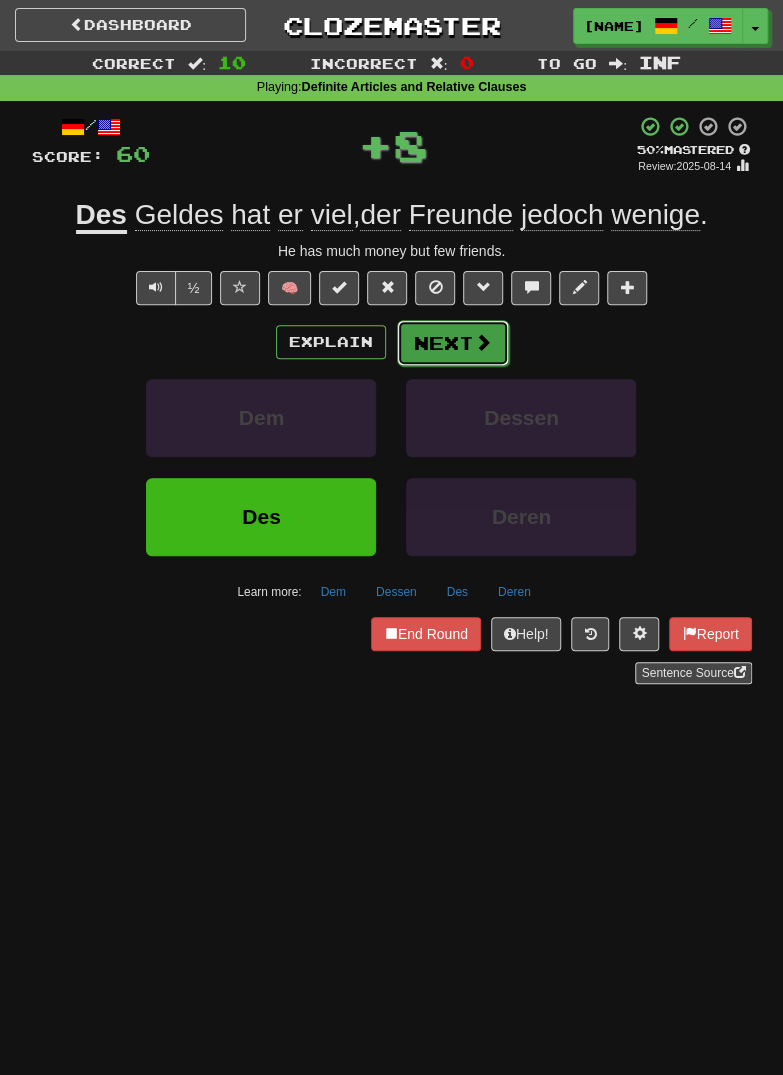 click on "Next" at bounding box center (453, 343) 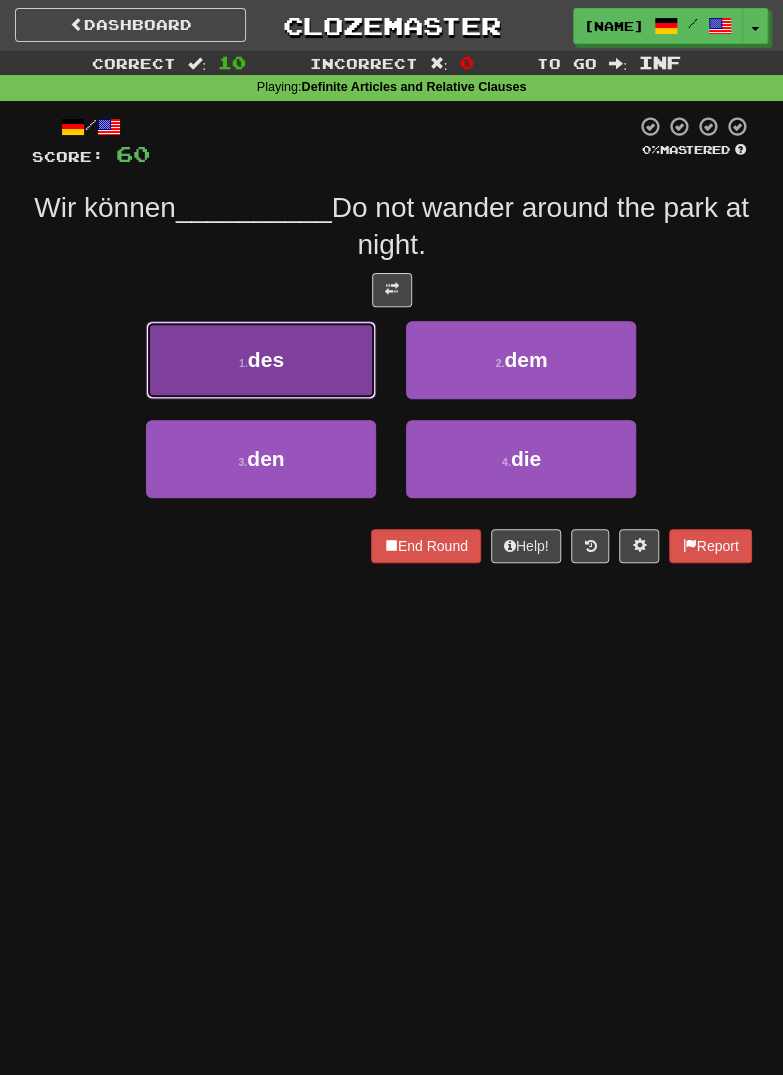 click on "1 ." at bounding box center [243, 363] 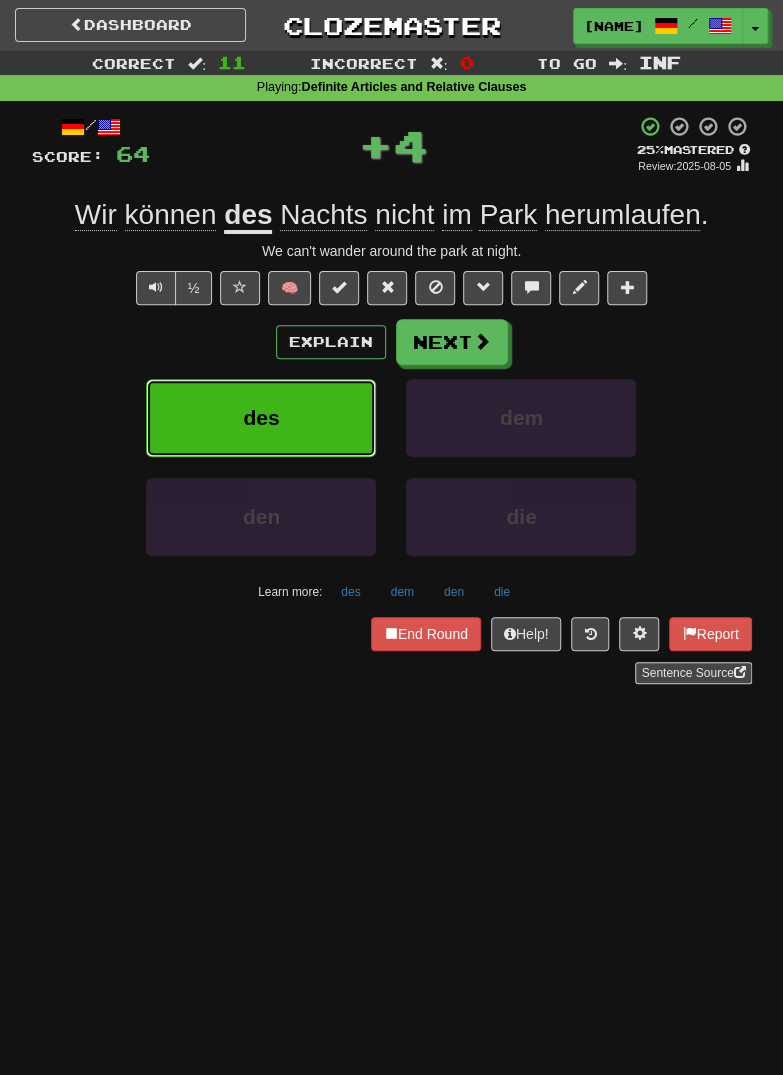 click on "des" at bounding box center (261, 418) 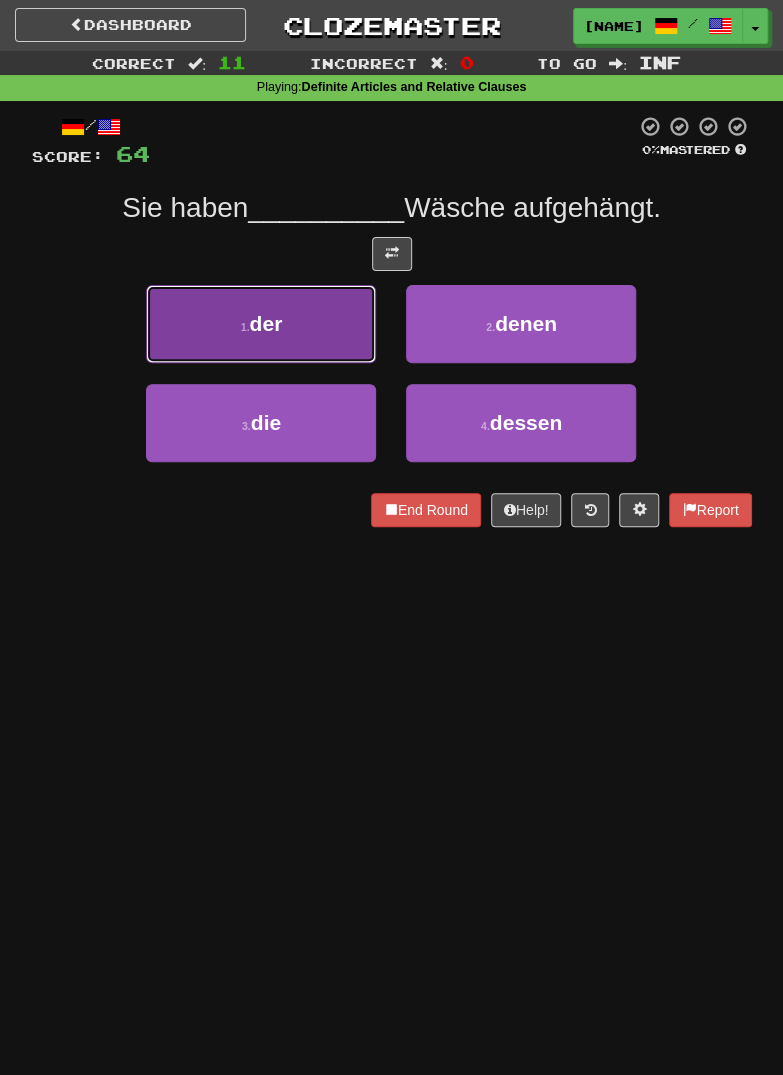 click on "1 .  der" at bounding box center [261, 324] 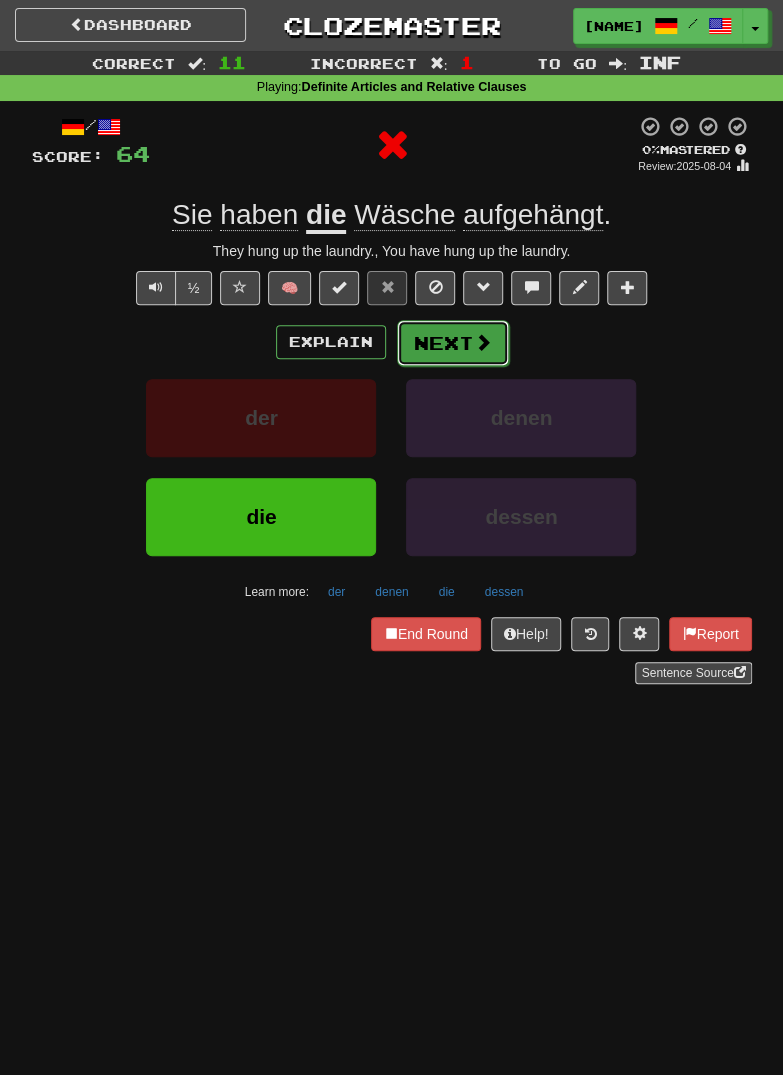 click at bounding box center [483, 342] 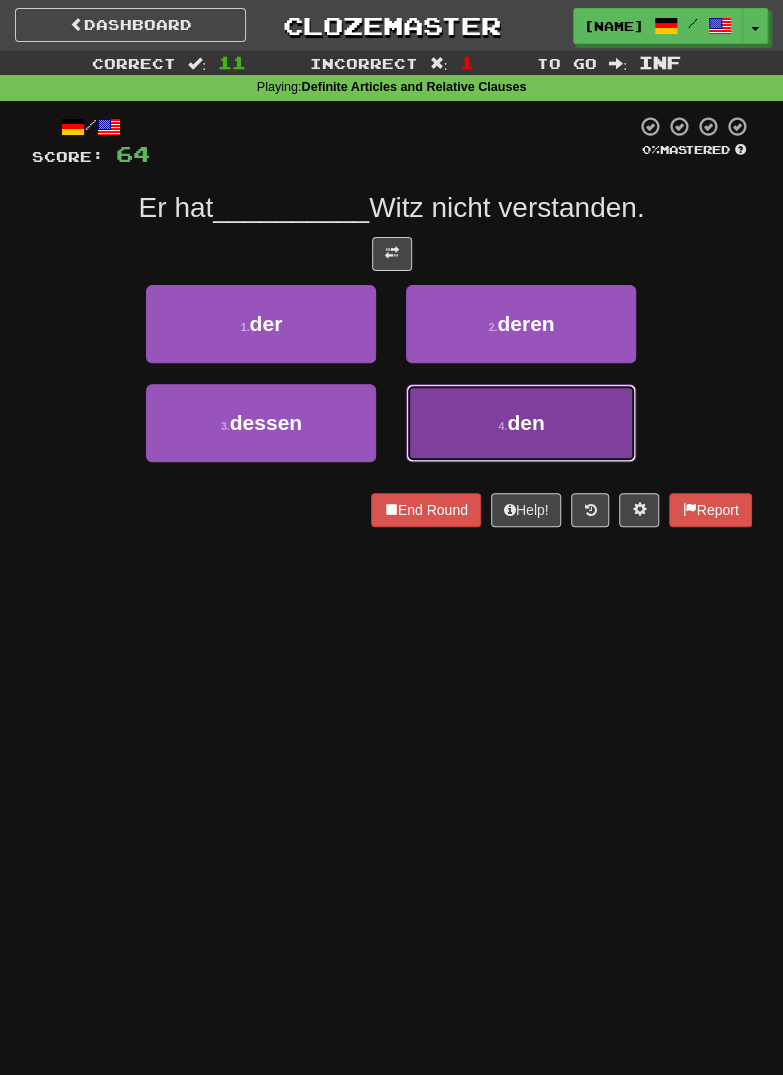click on "4 .  den" at bounding box center [521, 423] 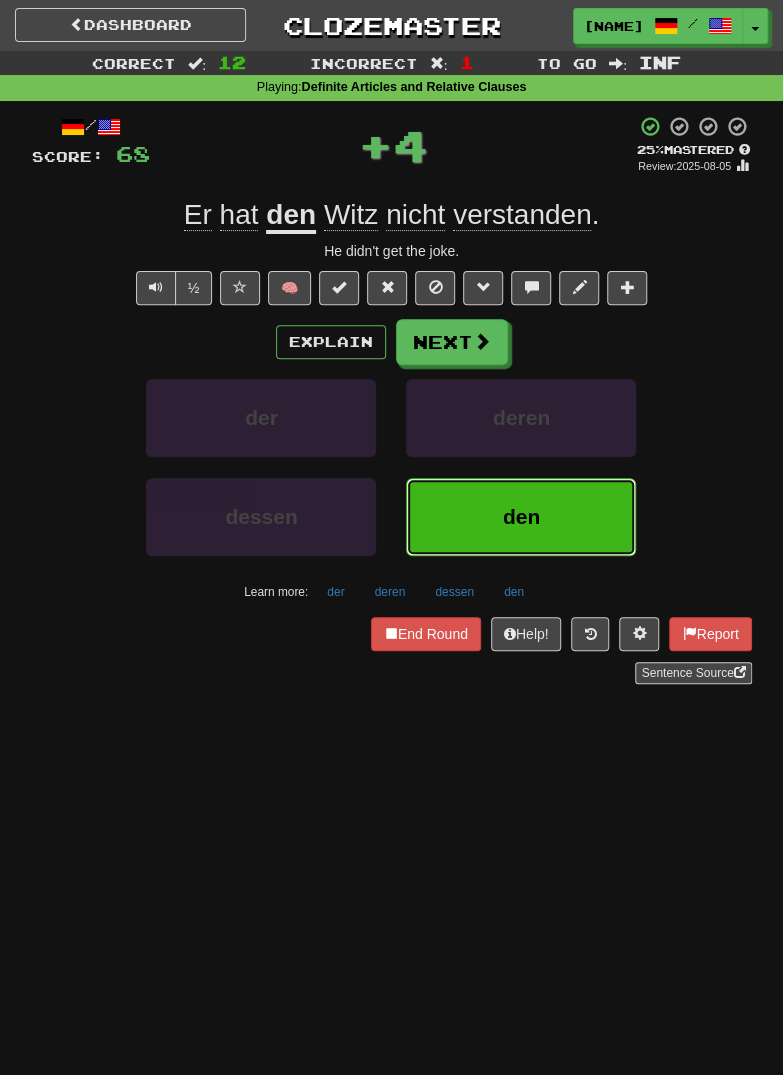 click on "den" at bounding box center [521, 517] 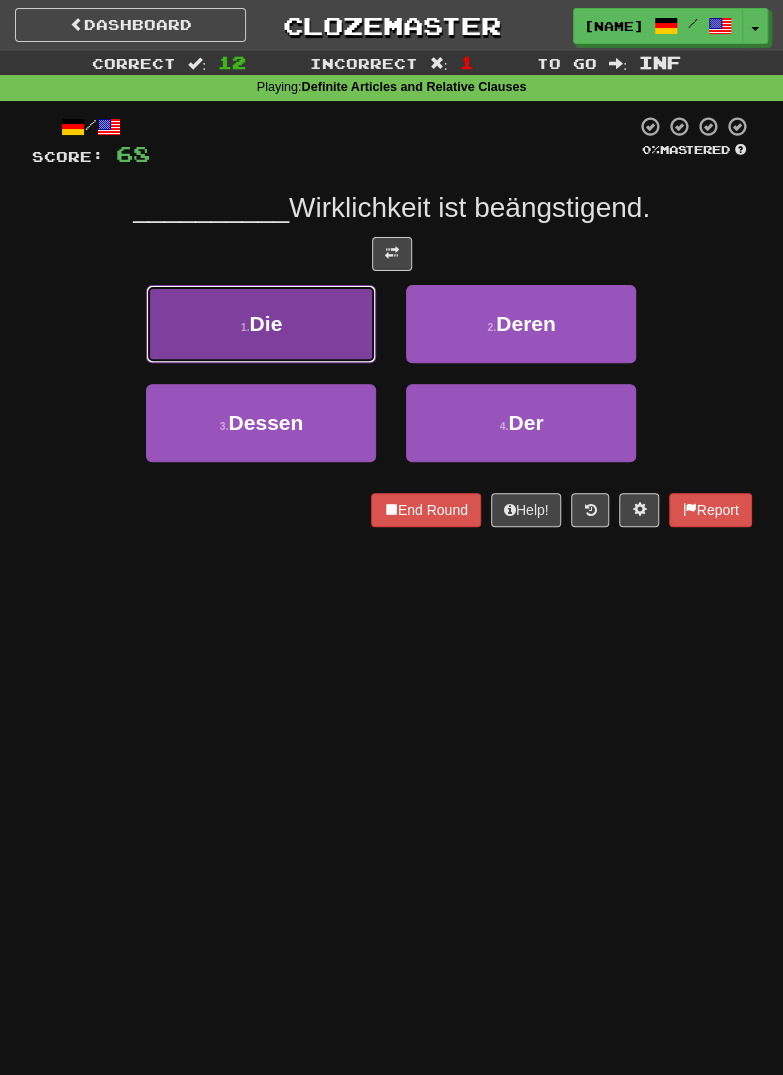 click on "1 .  Die" at bounding box center (261, 324) 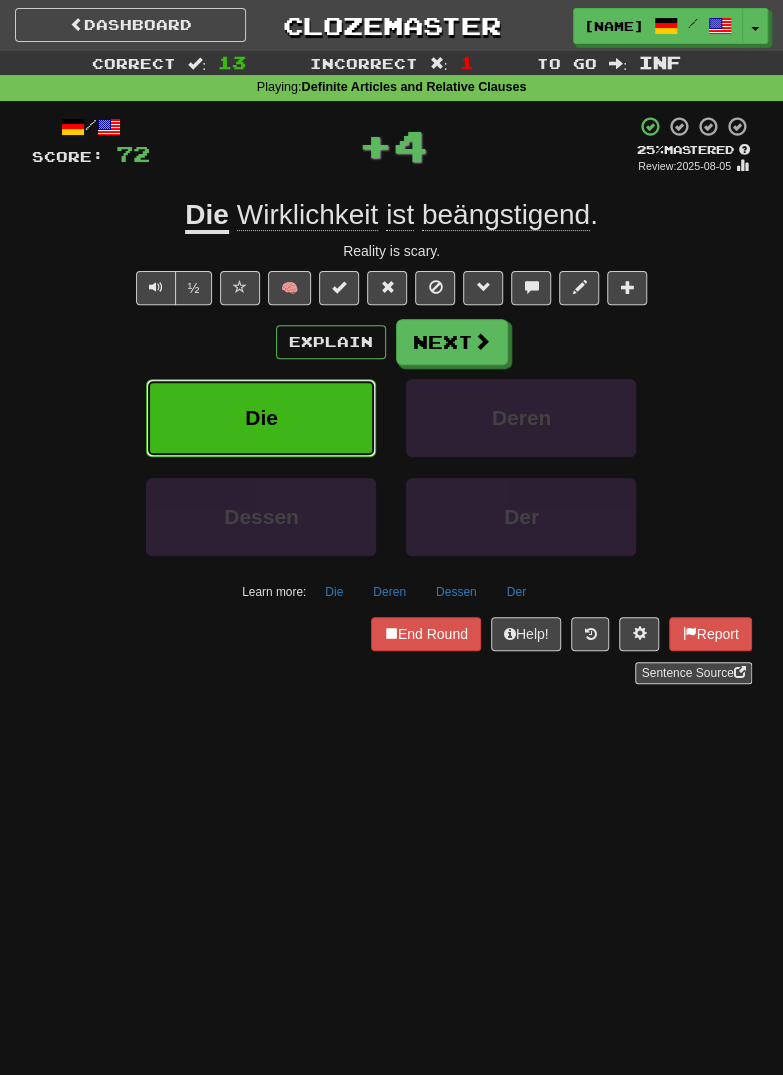 click on "Die" at bounding box center [261, 417] 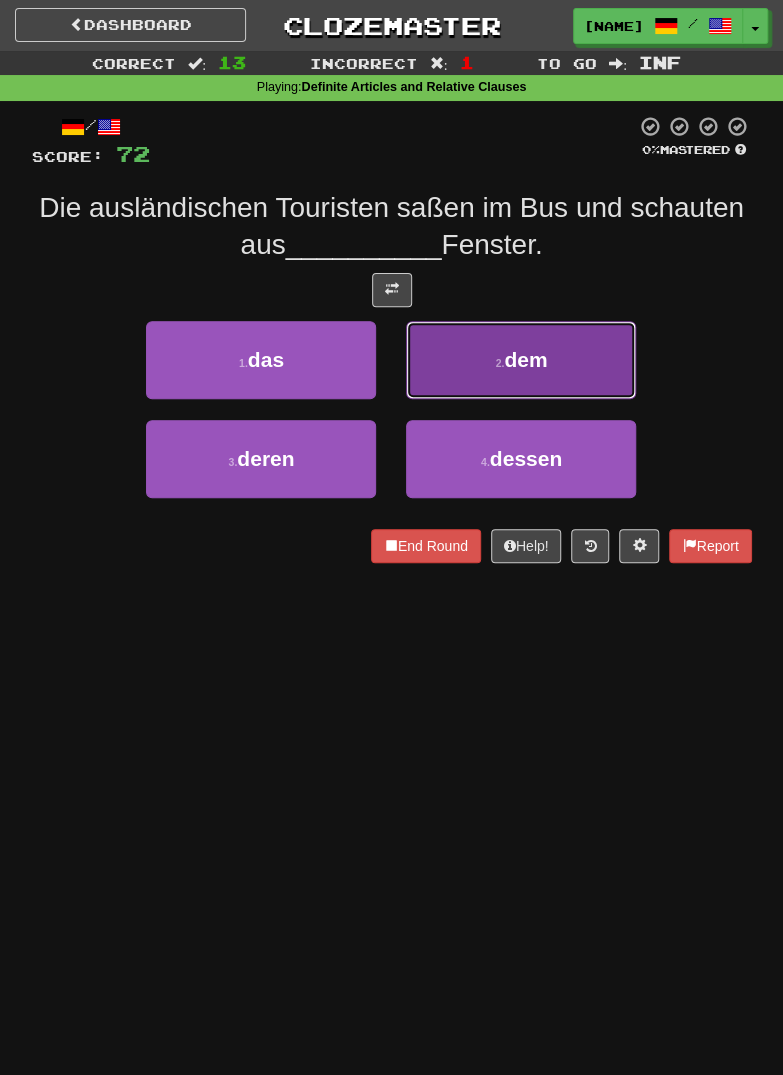 click on "2 .  dem" at bounding box center (521, 360) 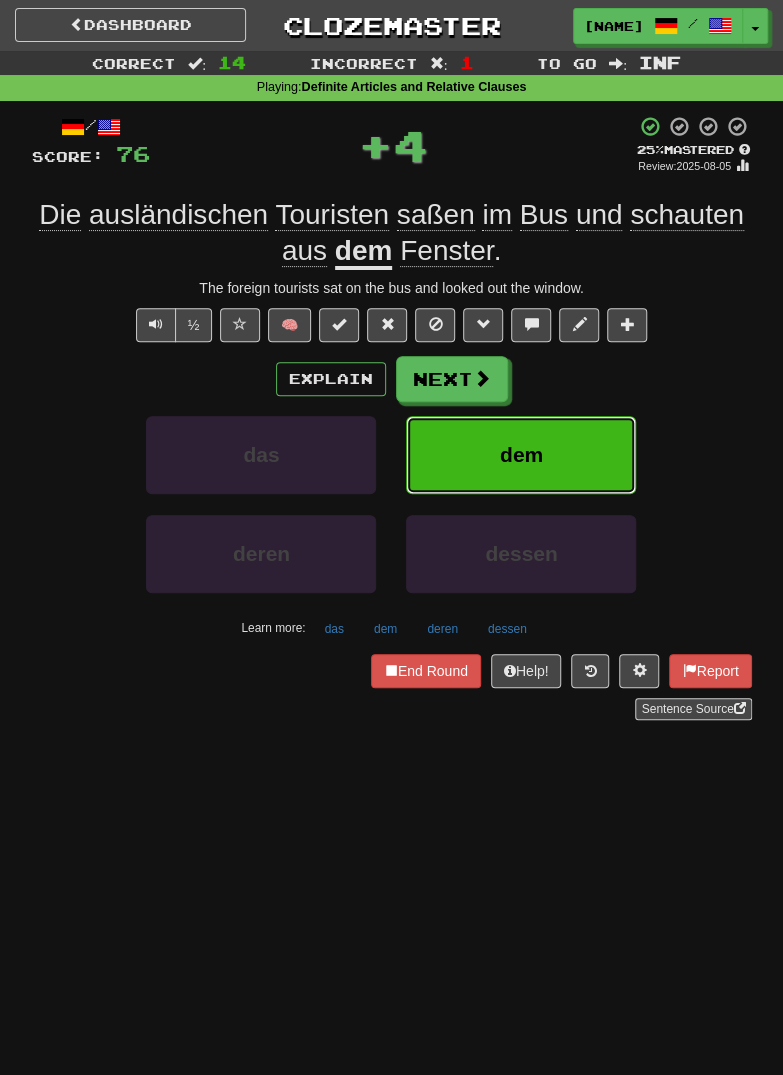 click on "dem" at bounding box center (521, 455) 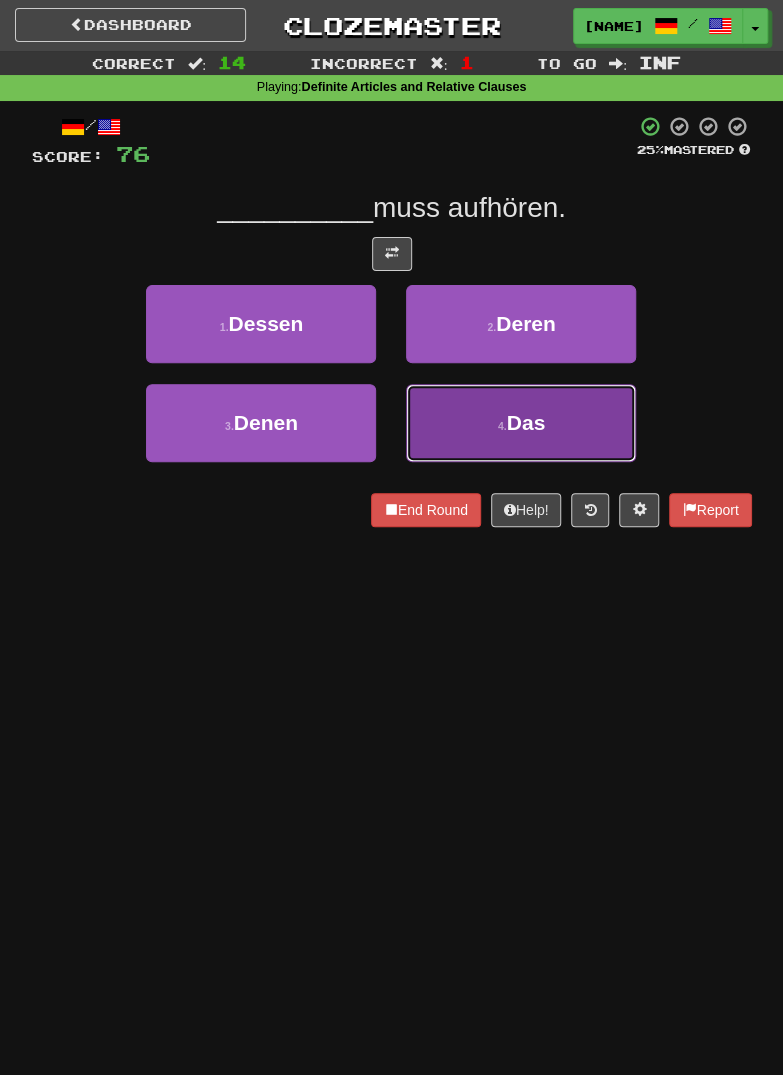 click on "4 .  Das" at bounding box center [521, 423] 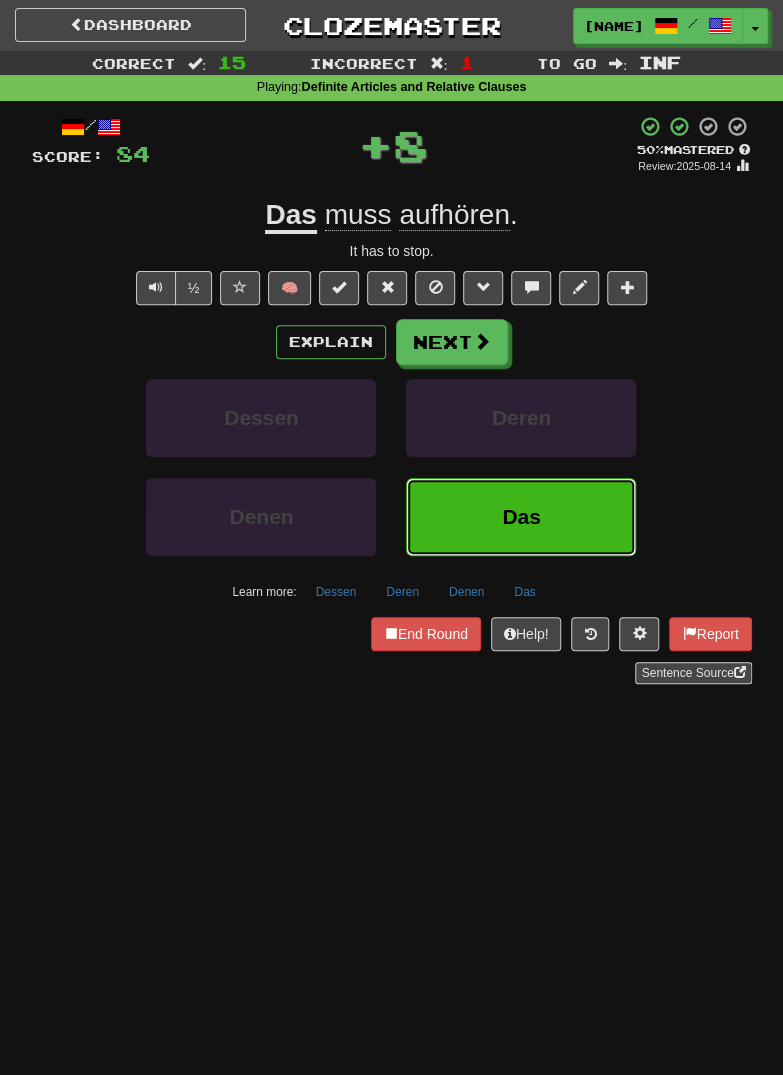 click on "Das" at bounding box center [521, 517] 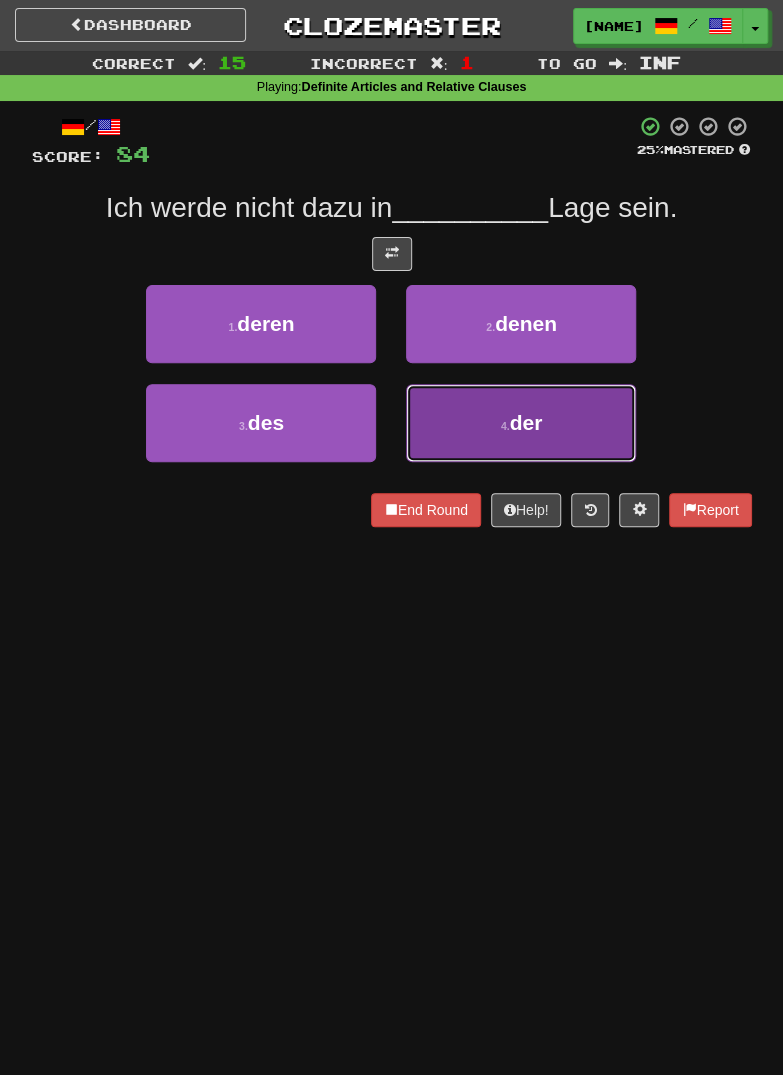 click on "4 .  der" at bounding box center (521, 423) 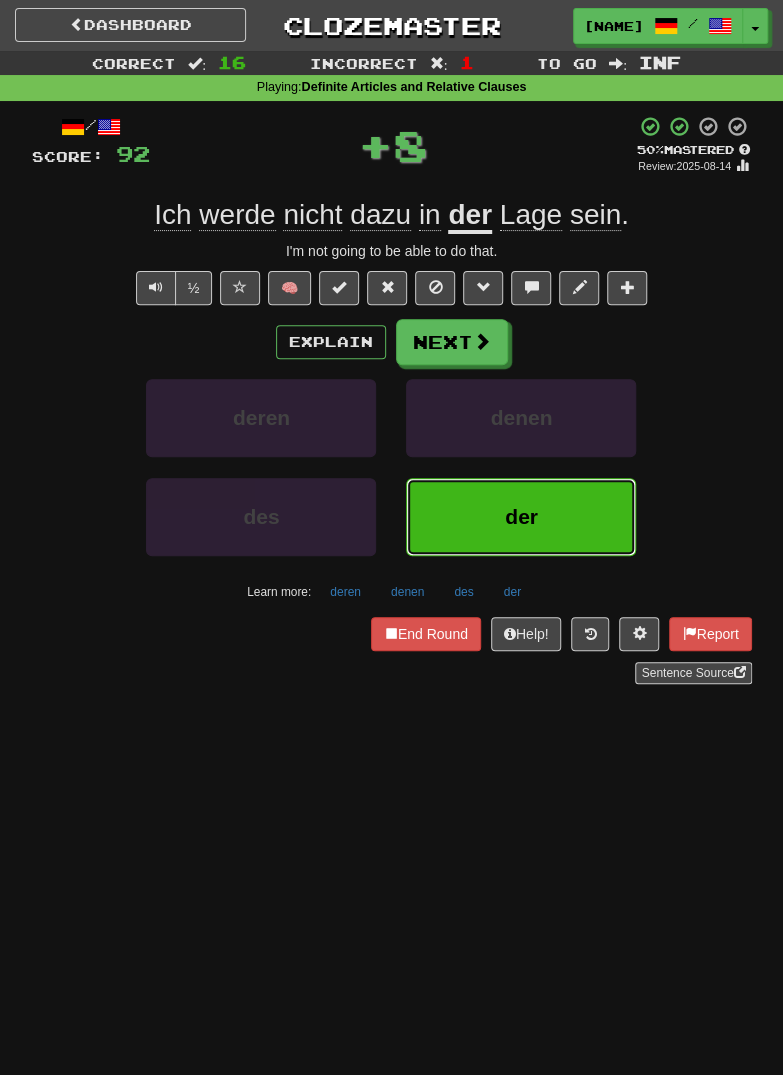 click on "der" at bounding box center (521, 517) 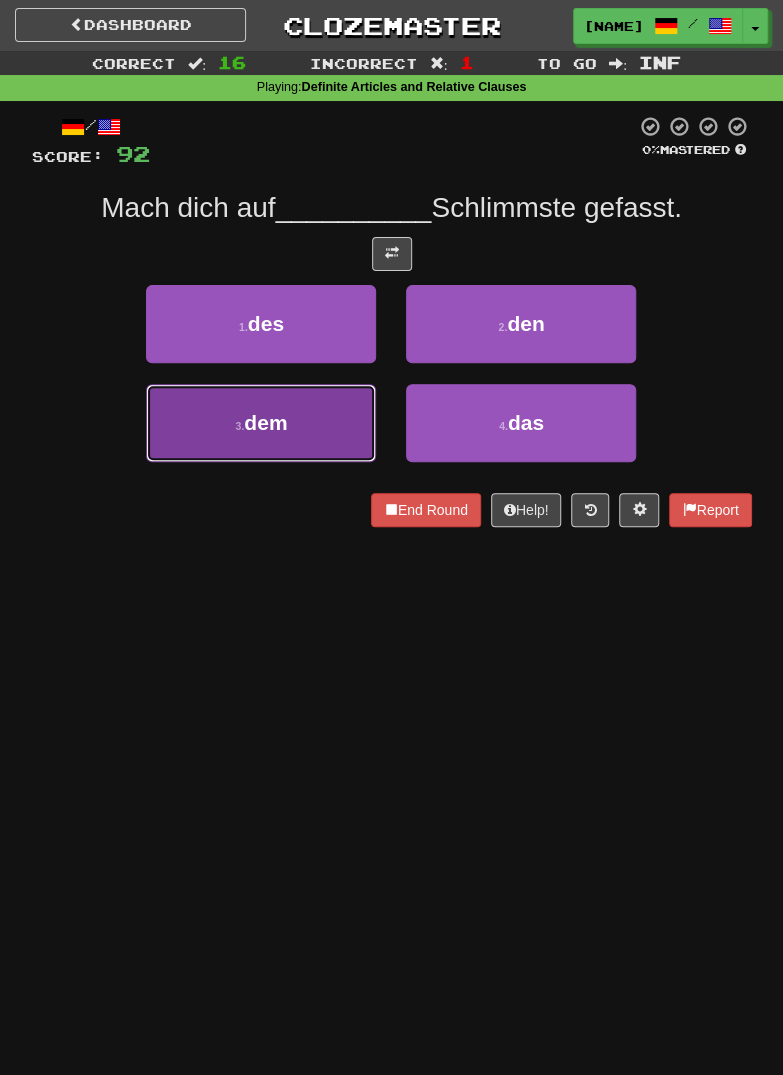 click on "3 ." at bounding box center [240, 426] 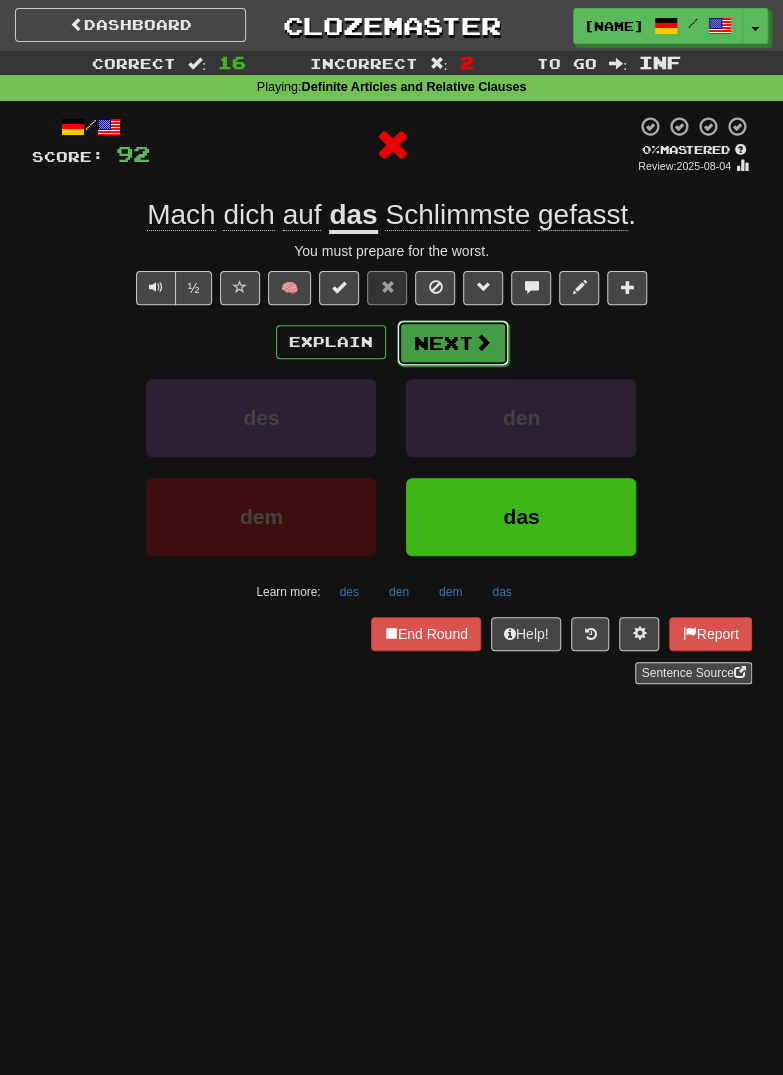 click on "Next" at bounding box center [453, 343] 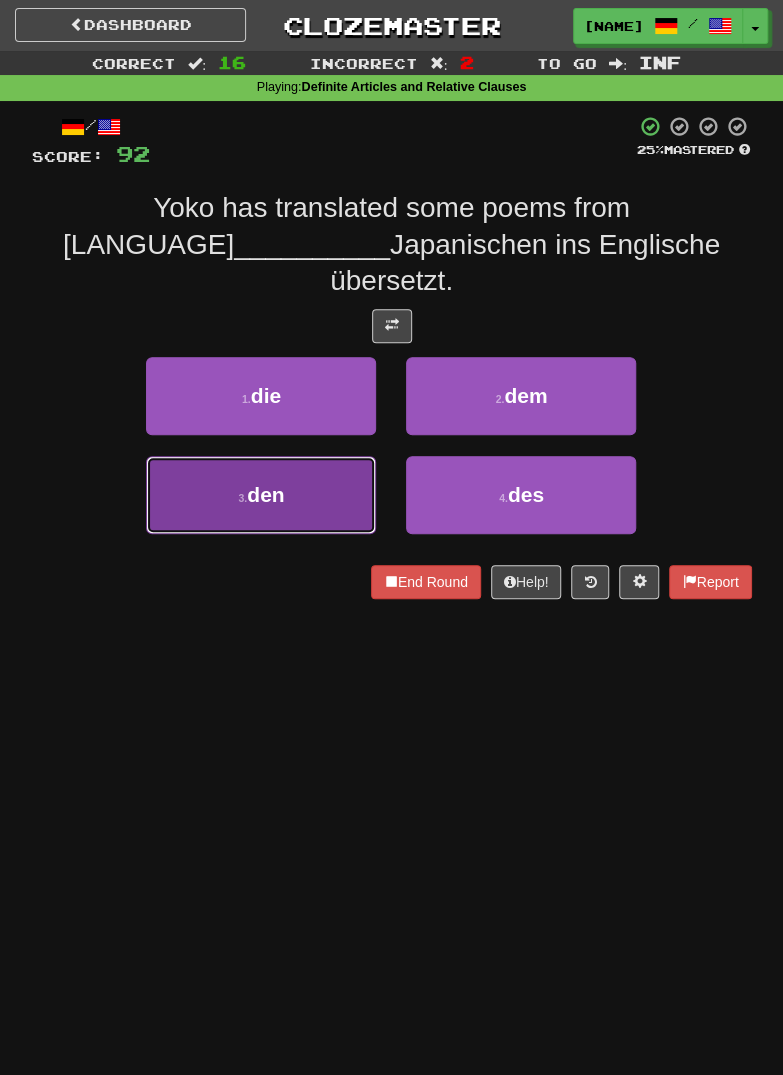 click on "den" at bounding box center (265, 494) 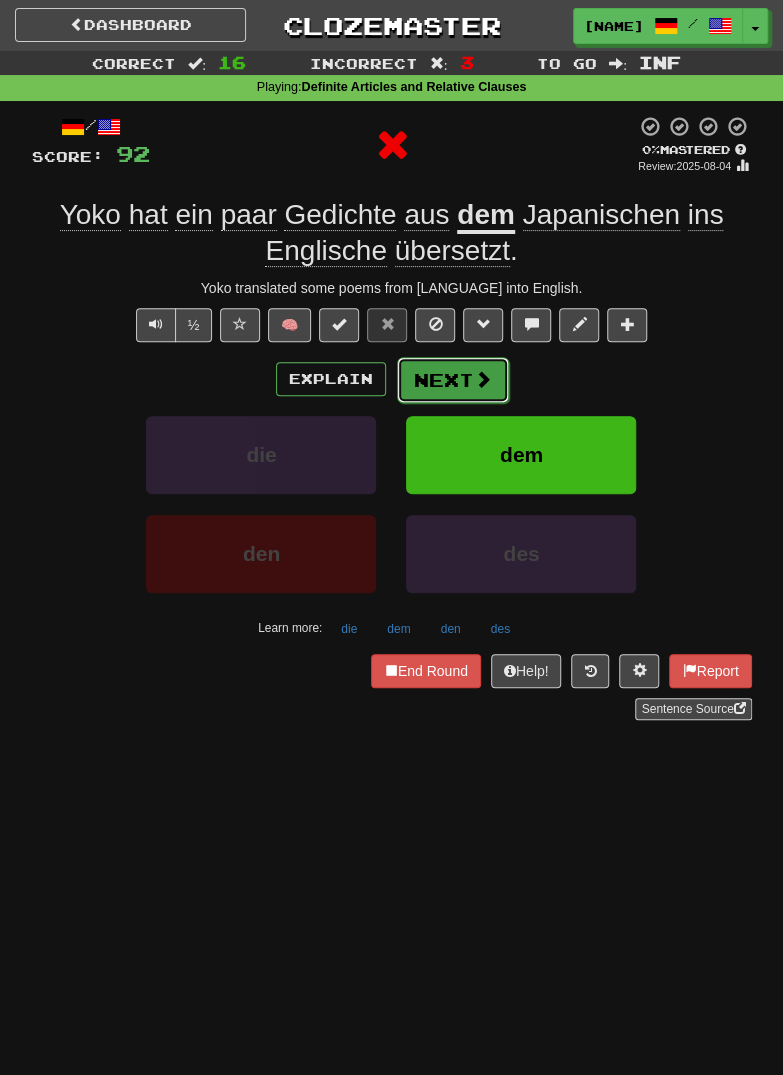 click at bounding box center [483, 379] 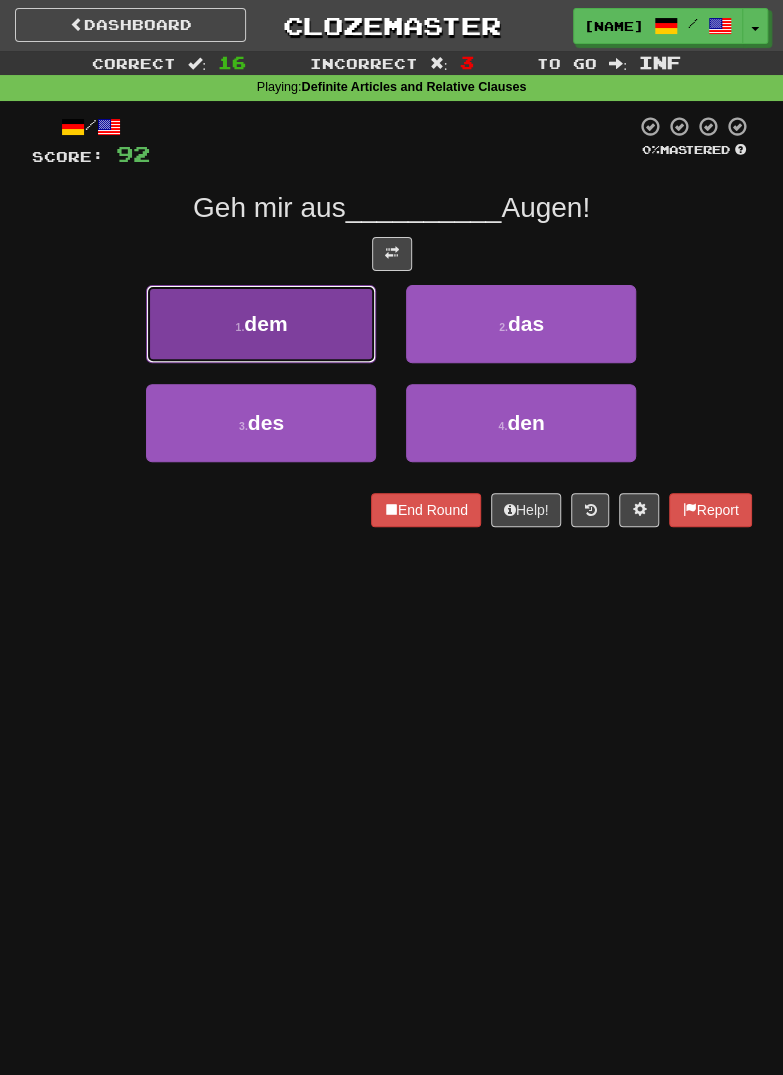 click on "1 .  dem" at bounding box center (261, 324) 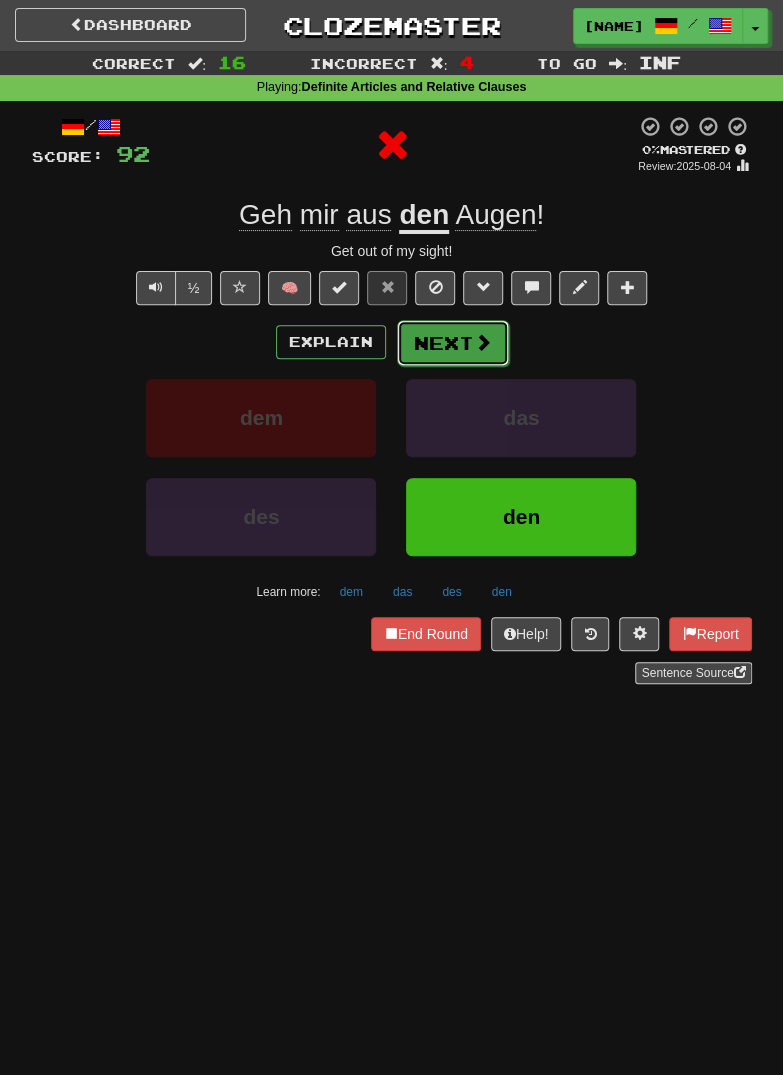 click at bounding box center (483, 342) 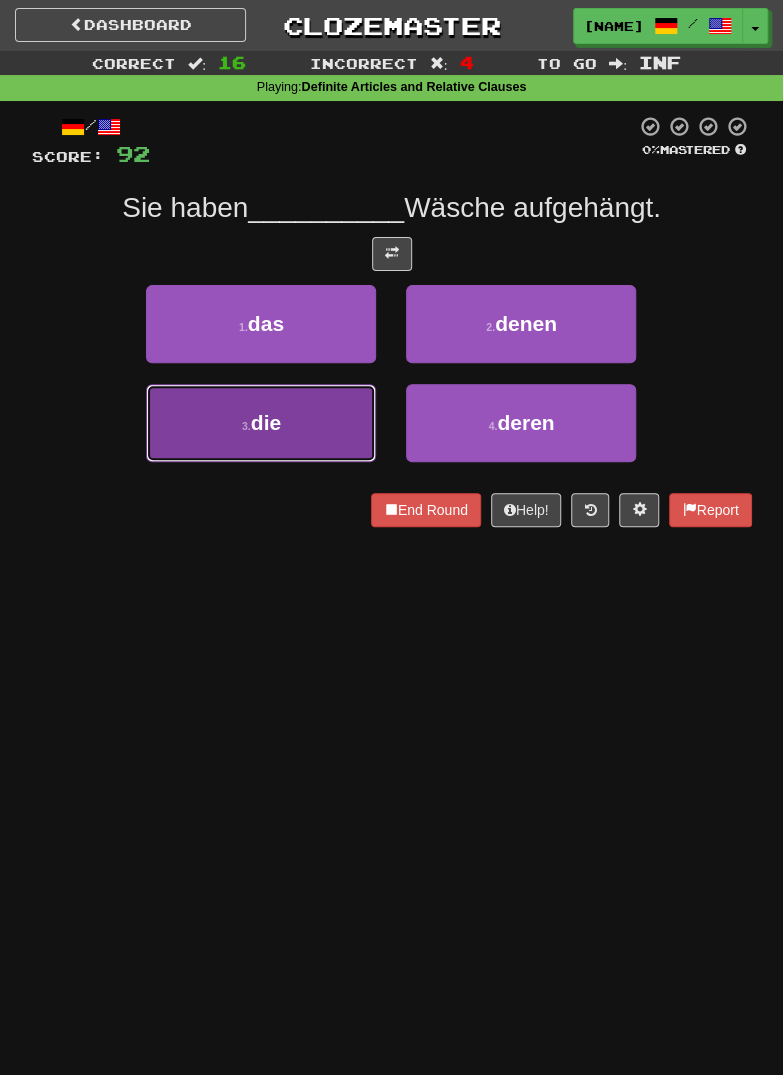 click on "3 .  die" at bounding box center (261, 423) 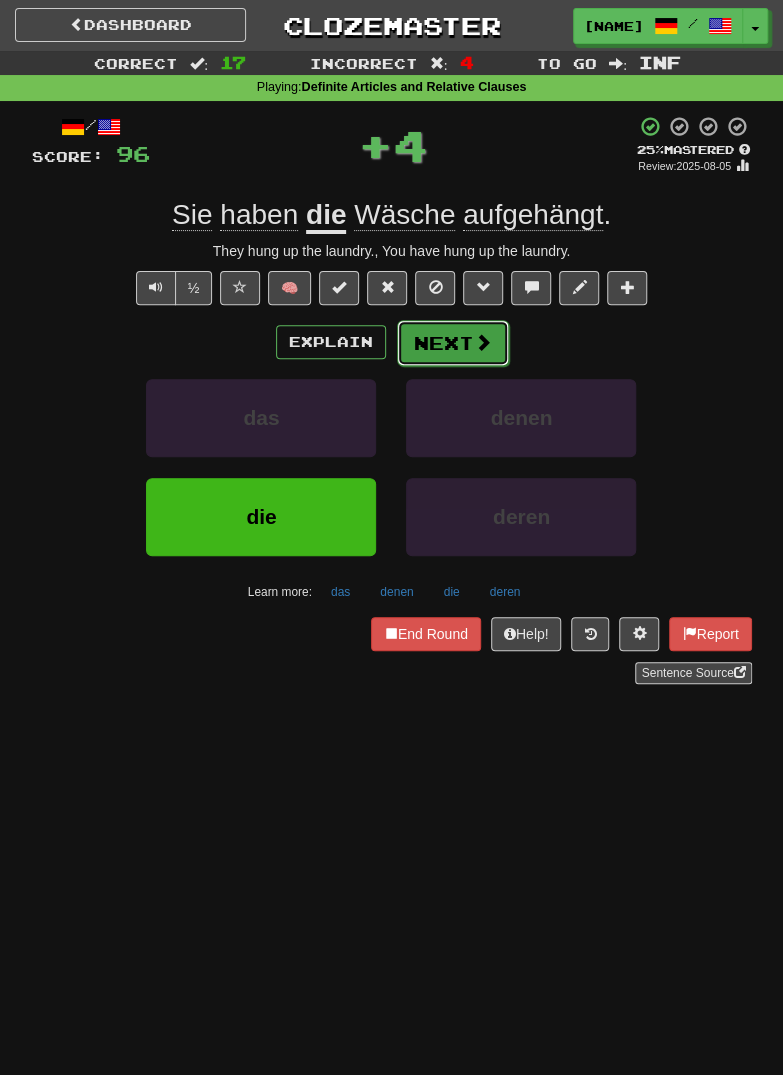 click at bounding box center (483, 342) 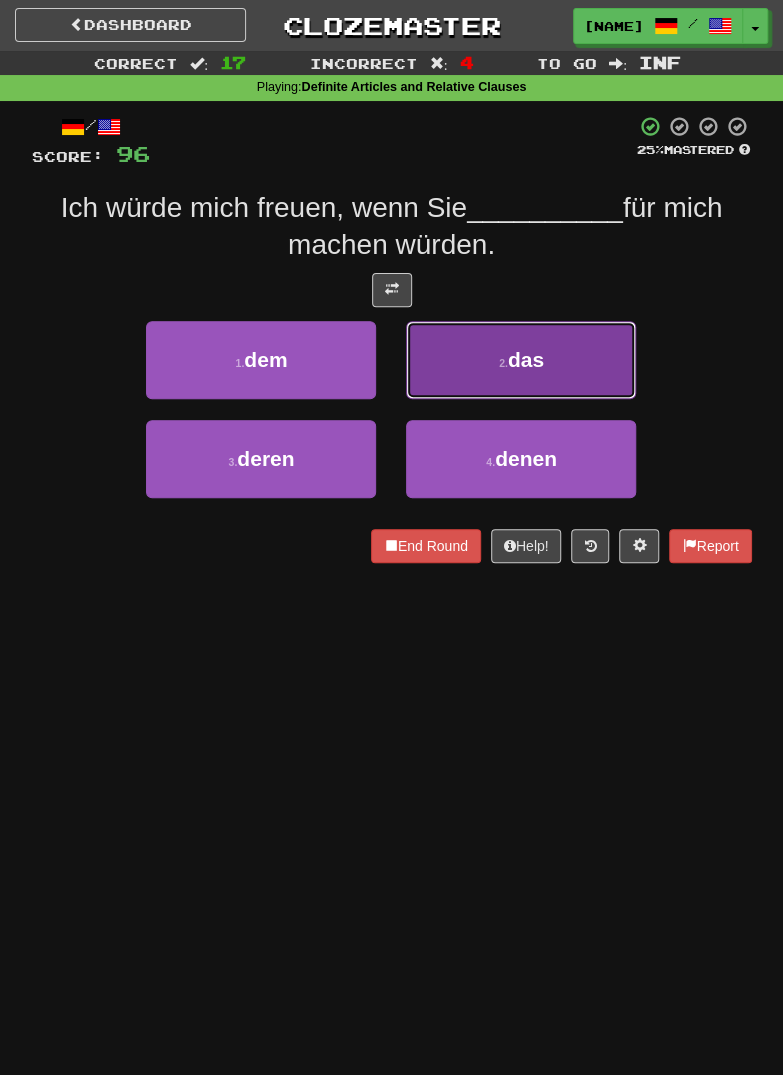 click on "2 .  das" at bounding box center [521, 360] 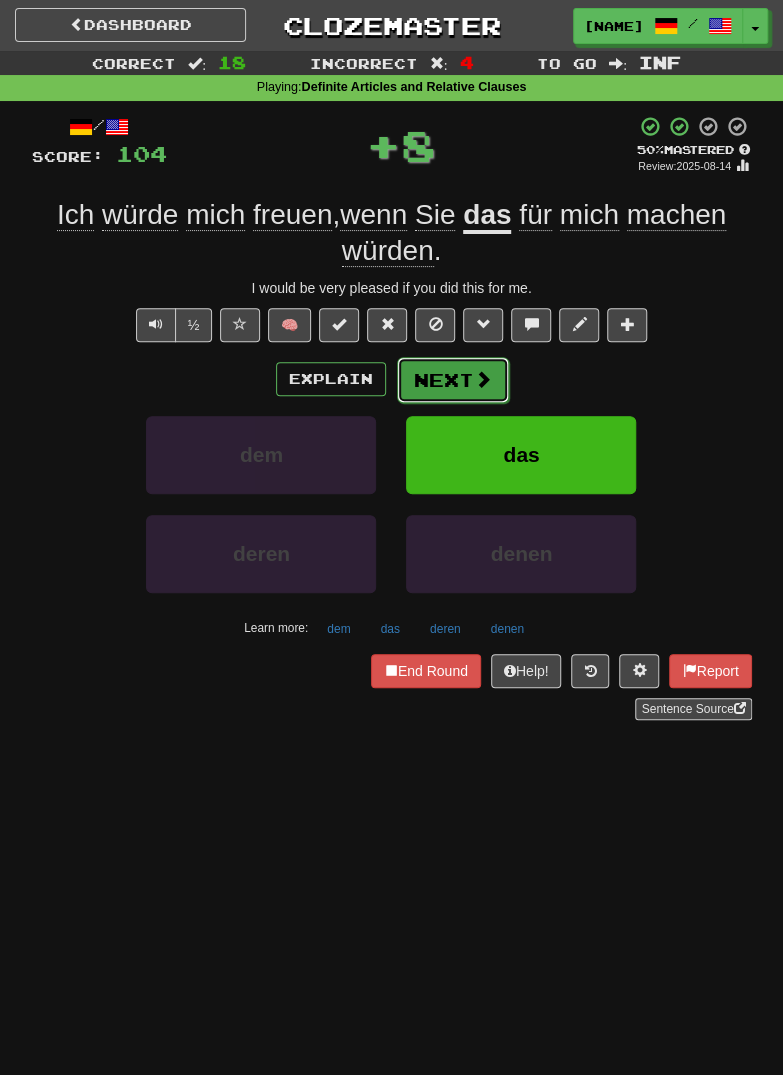 click at bounding box center (483, 379) 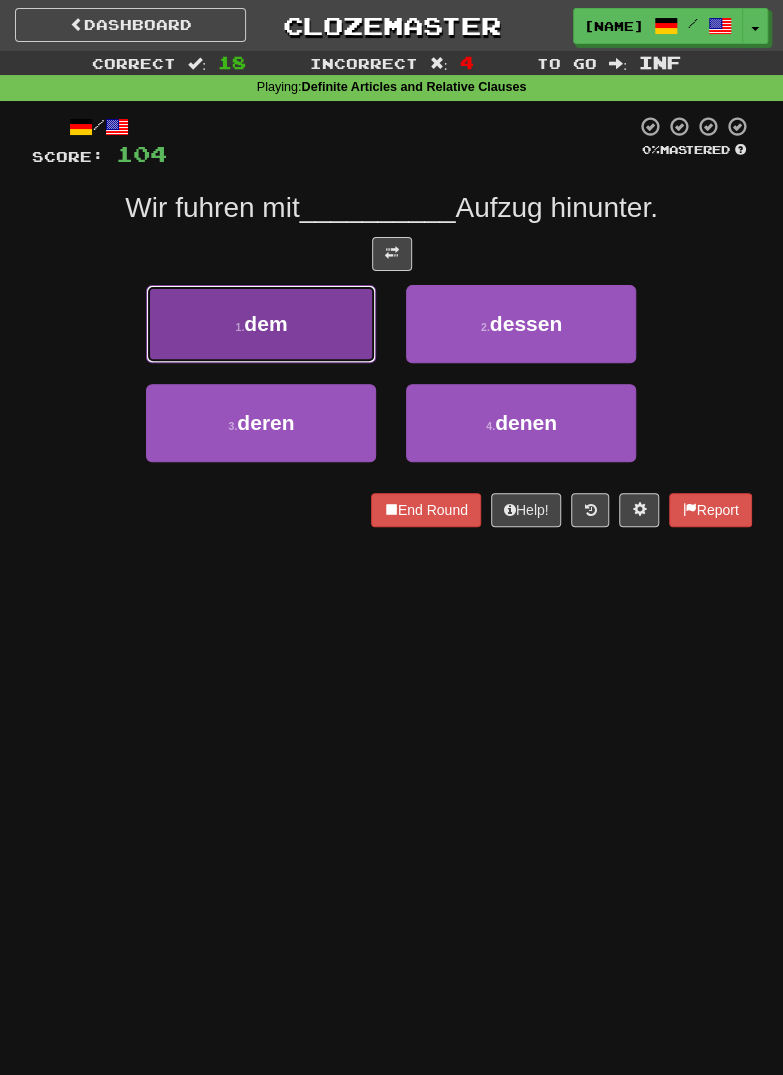 click on "1 .  dem" at bounding box center (261, 324) 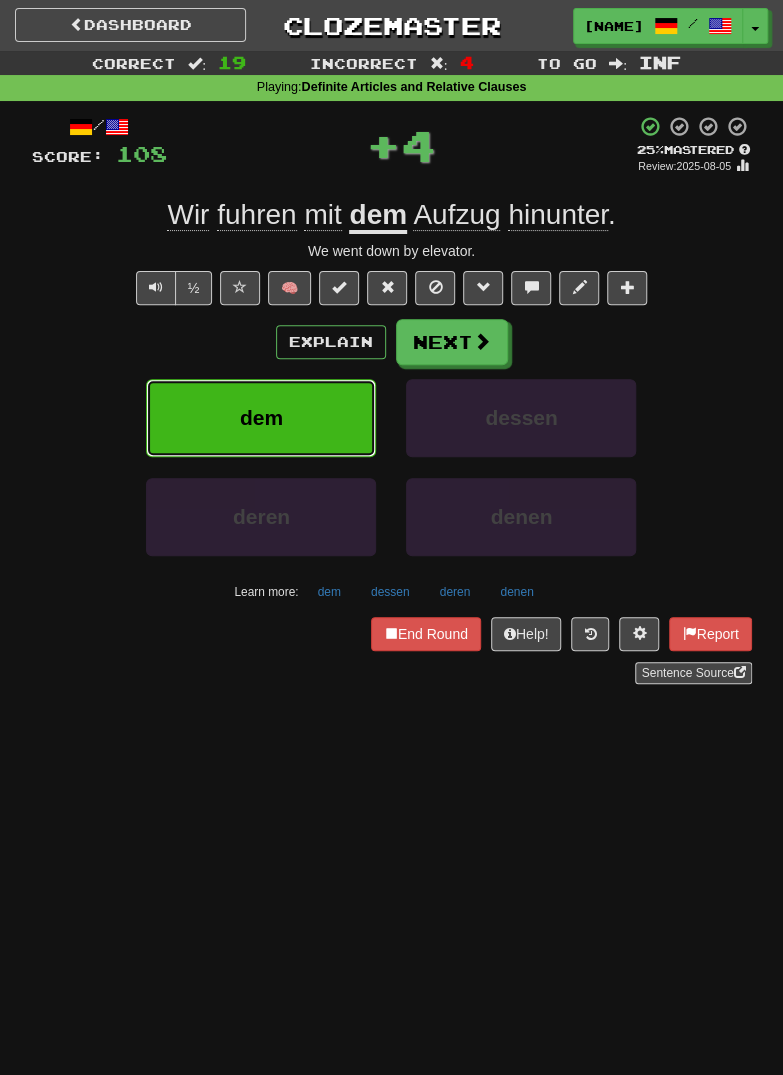 click on "dem" at bounding box center [261, 417] 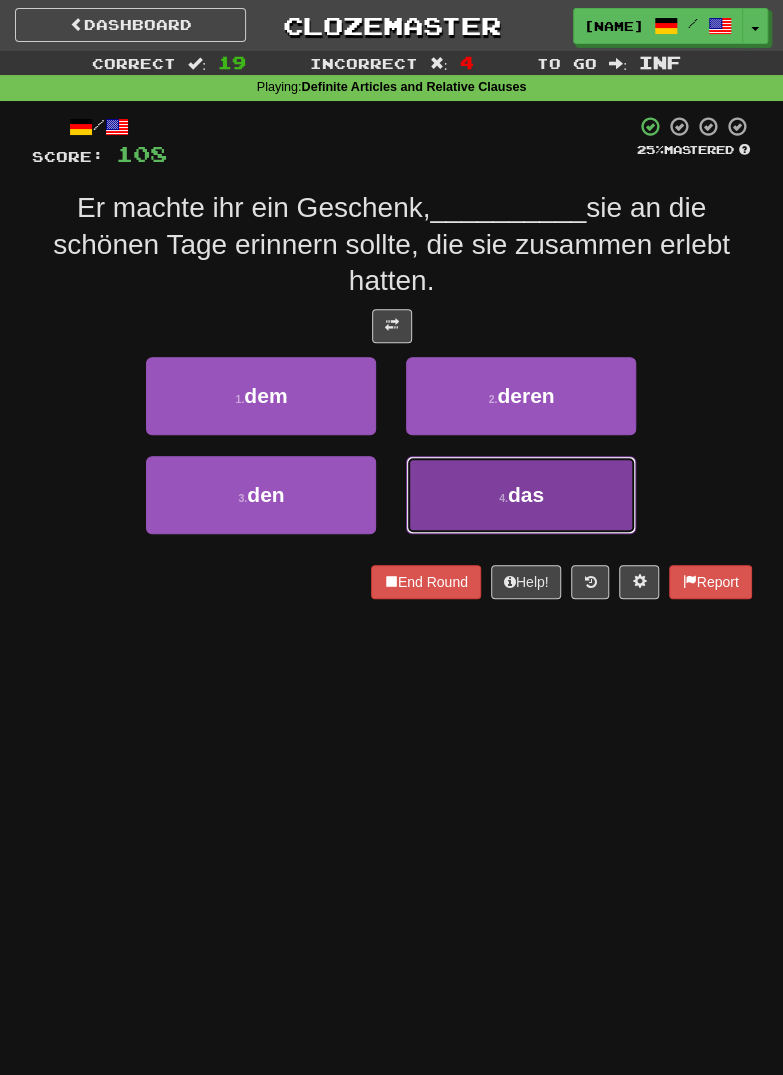 click on "das" at bounding box center (526, 494) 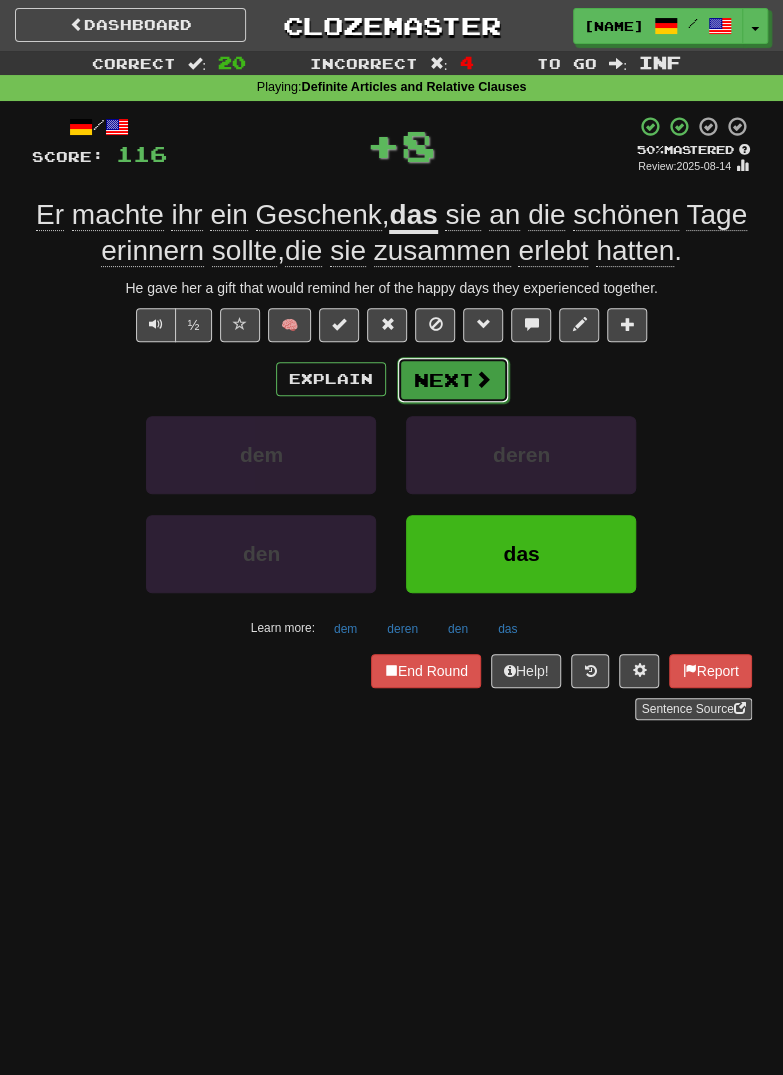 click at bounding box center [483, 379] 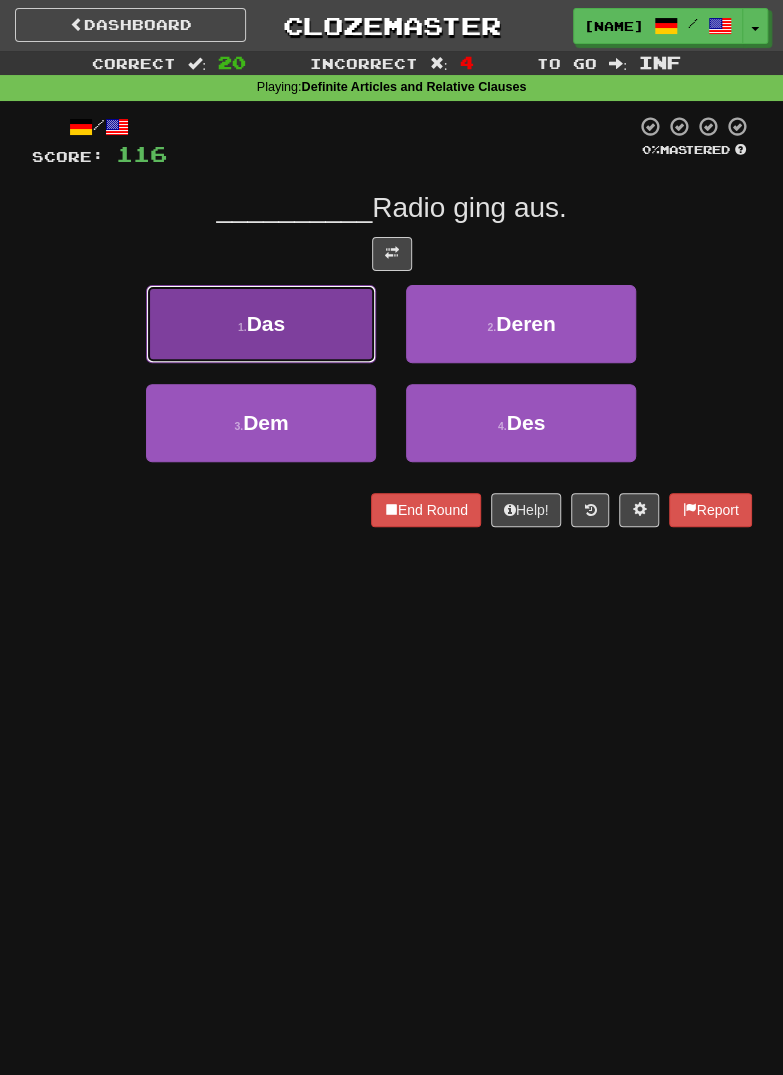 click on "1 .  Das" at bounding box center (261, 324) 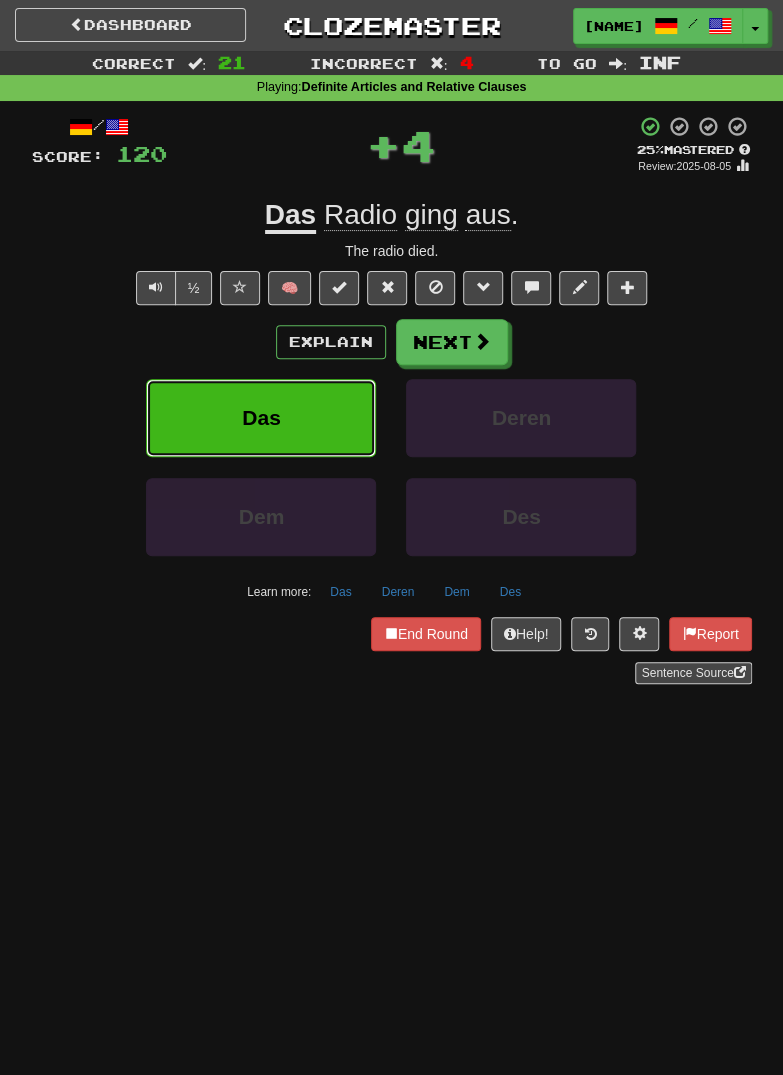 click on "Das" at bounding box center [261, 417] 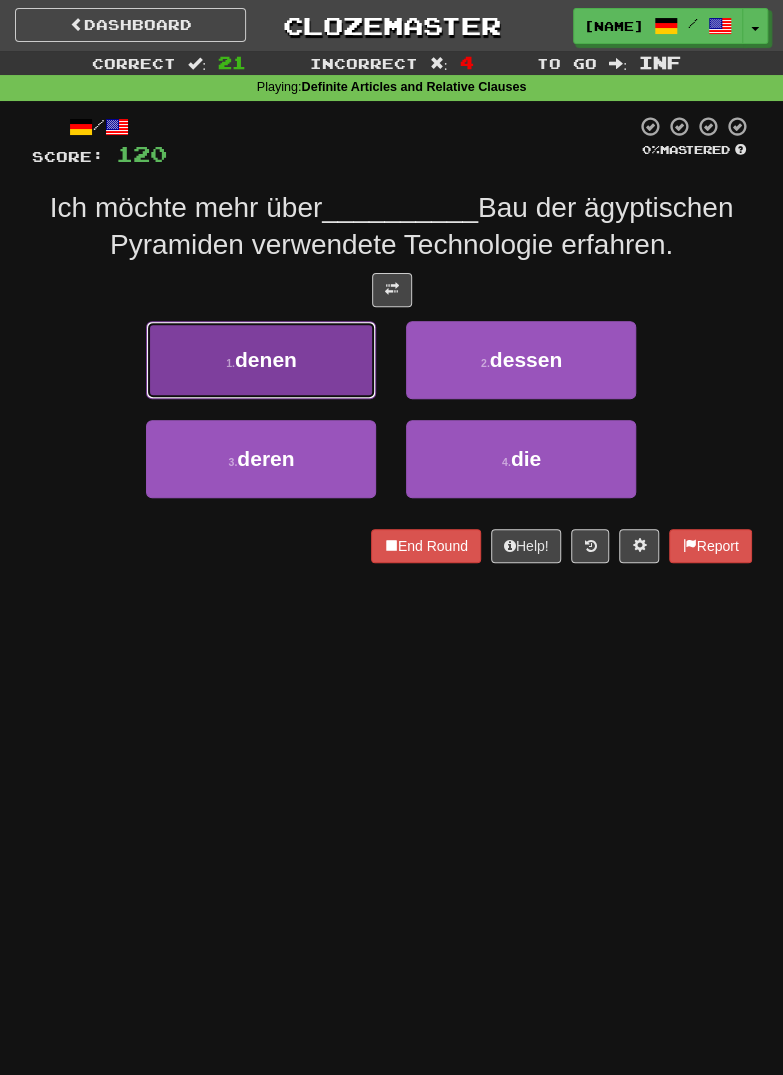 click on "1 ." at bounding box center (230, 363) 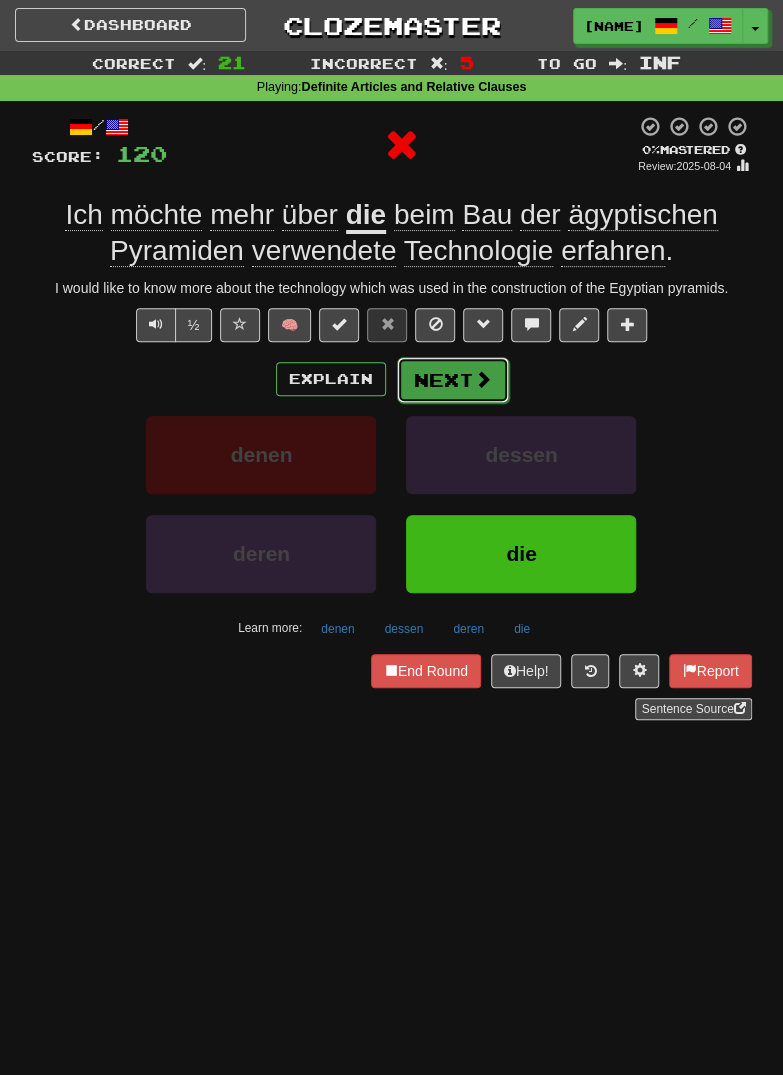 click on "Next" at bounding box center [453, 380] 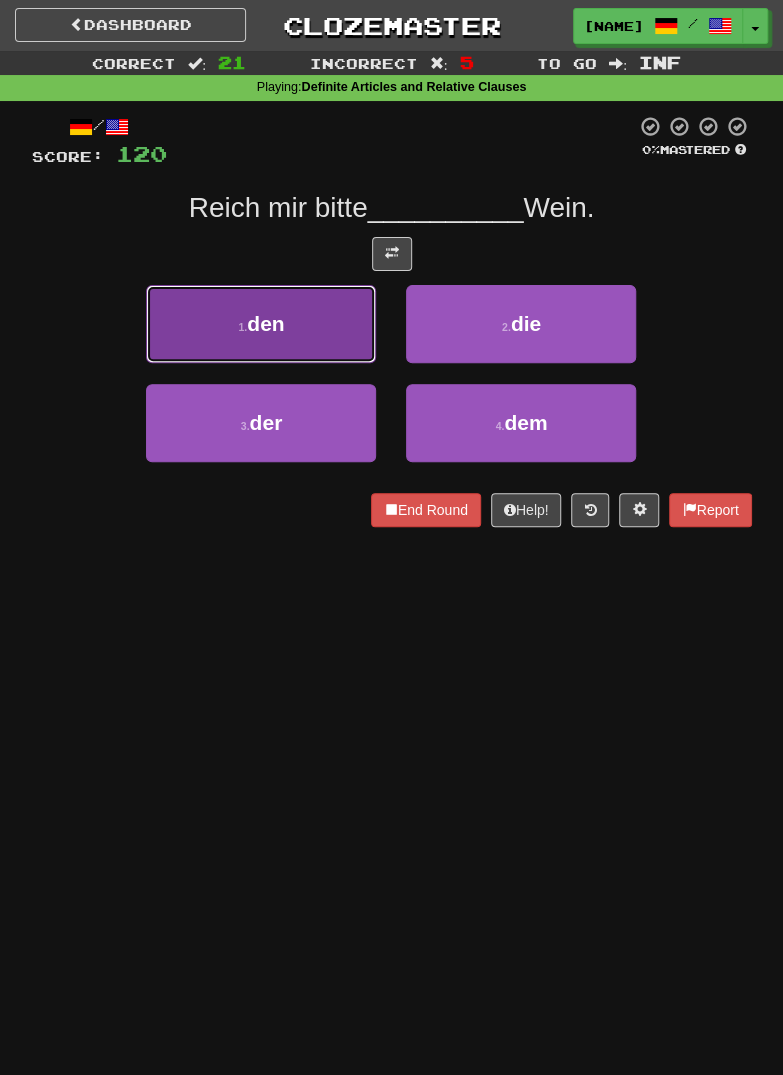 click on "1 .  den" at bounding box center [261, 324] 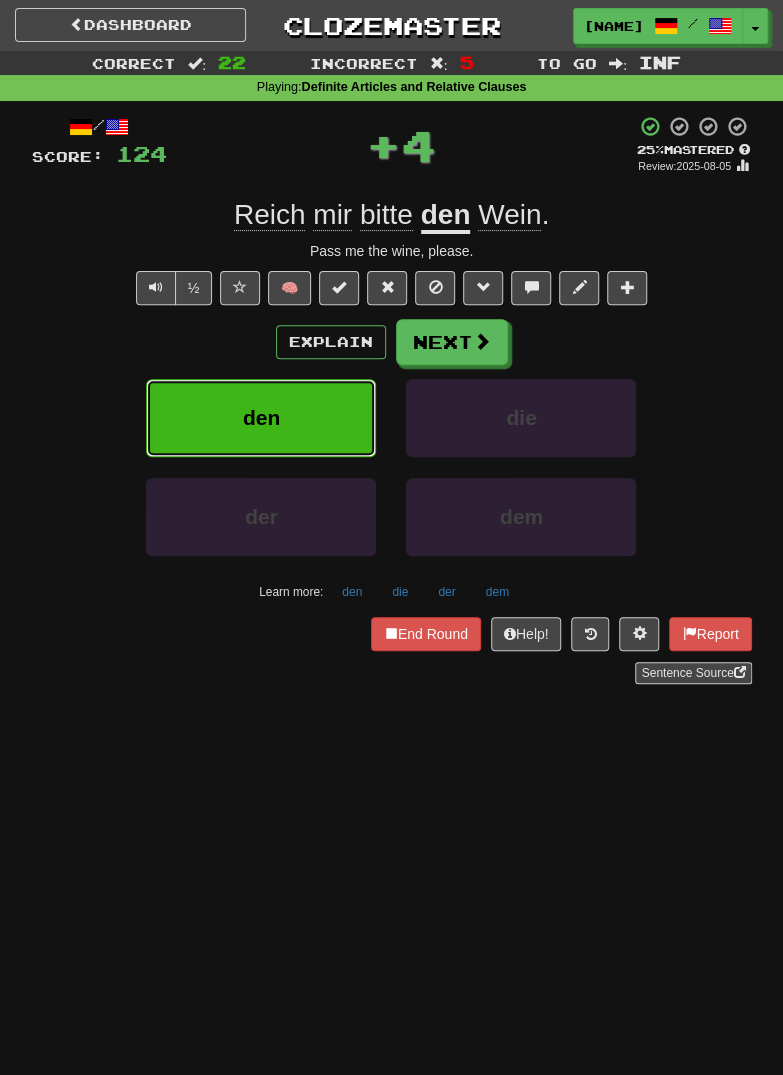 click on "den" at bounding box center (261, 417) 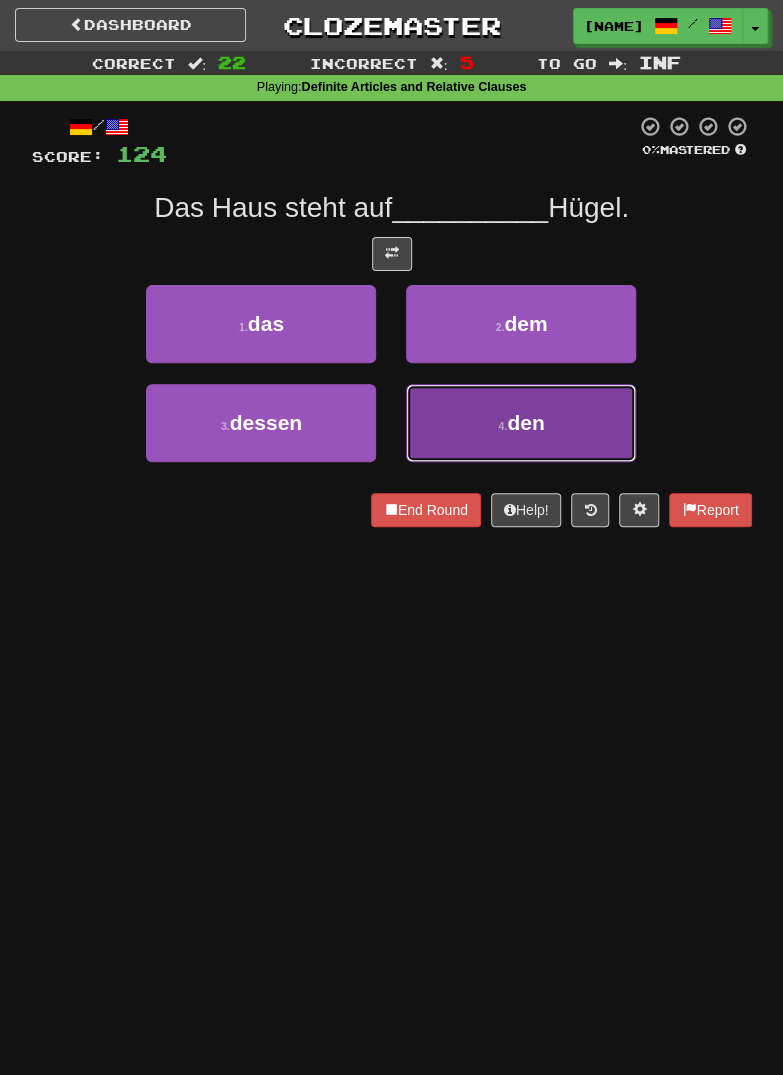 click on "den" at bounding box center (525, 422) 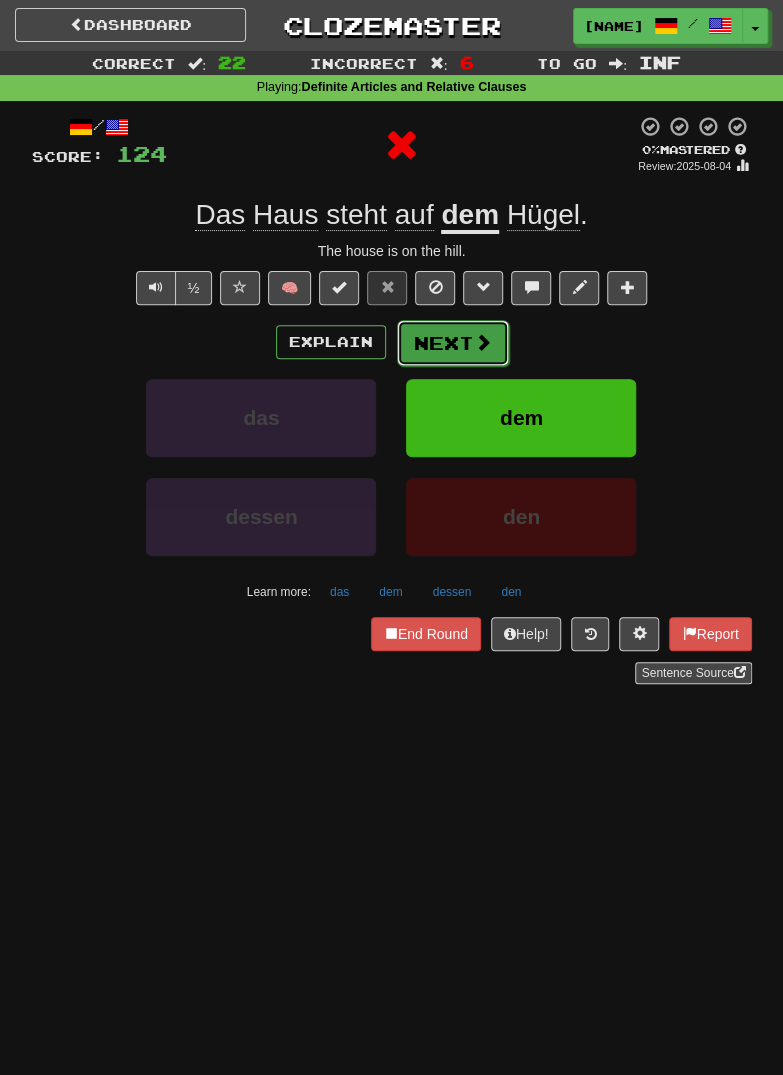 click at bounding box center (483, 342) 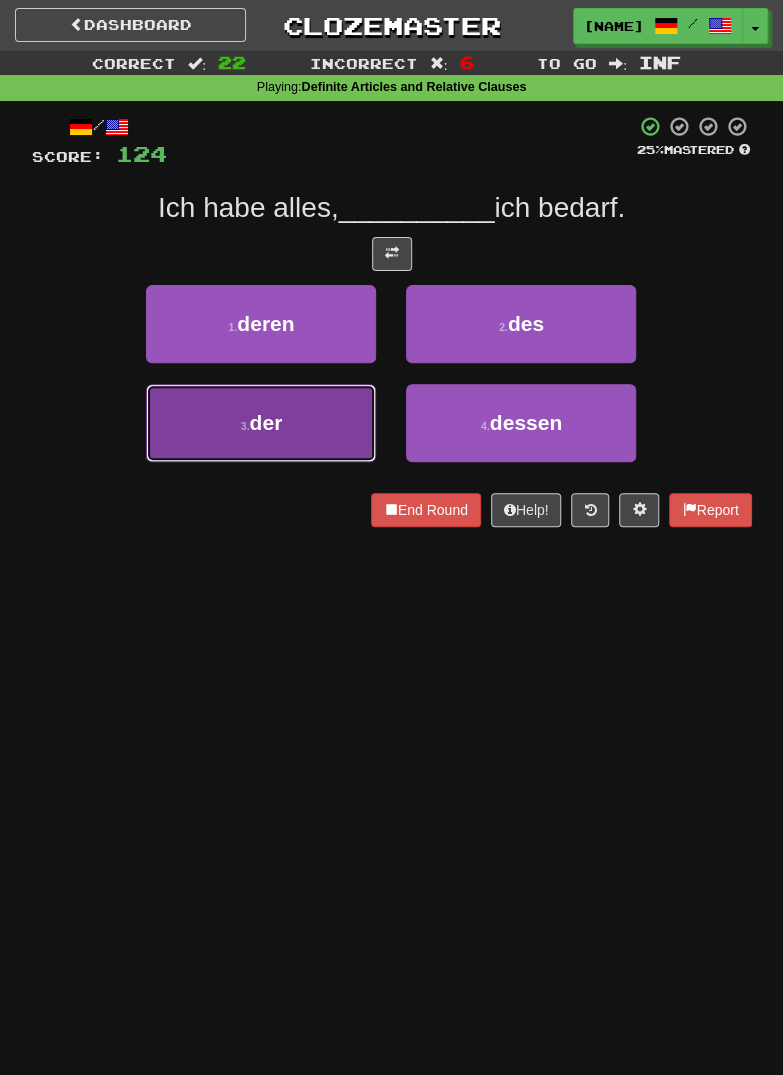 click on "3 .  der" at bounding box center (261, 423) 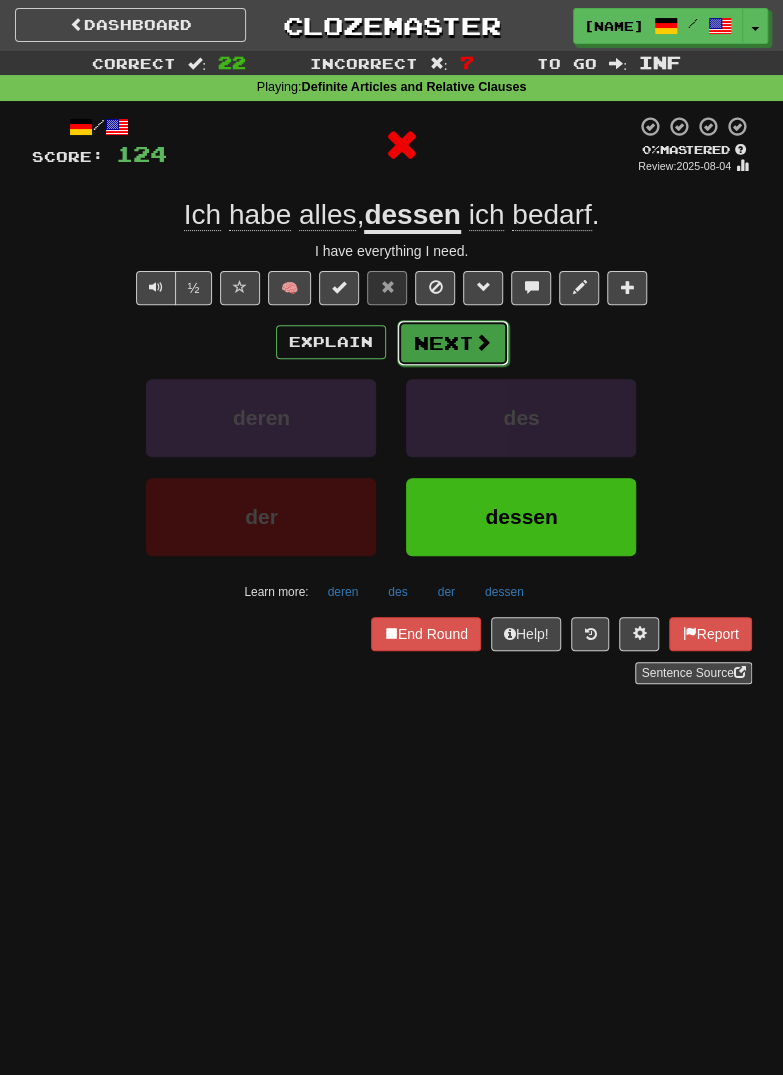 click on "Next" at bounding box center (453, 343) 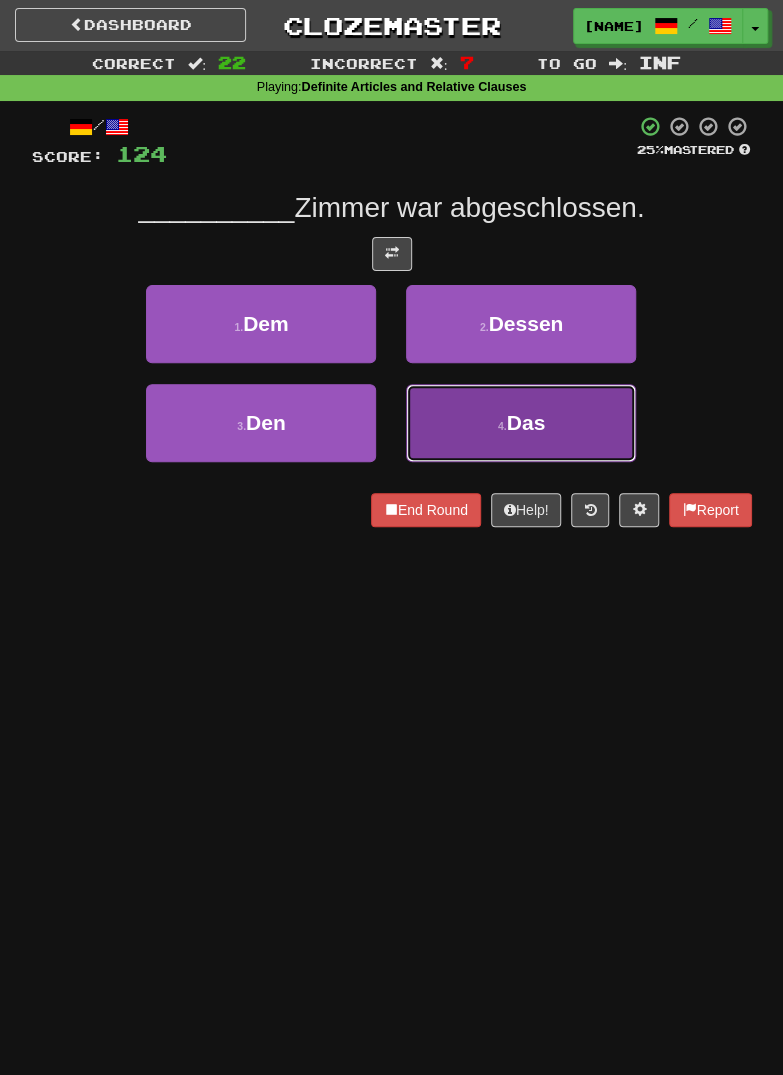 click on "Das" at bounding box center (526, 422) 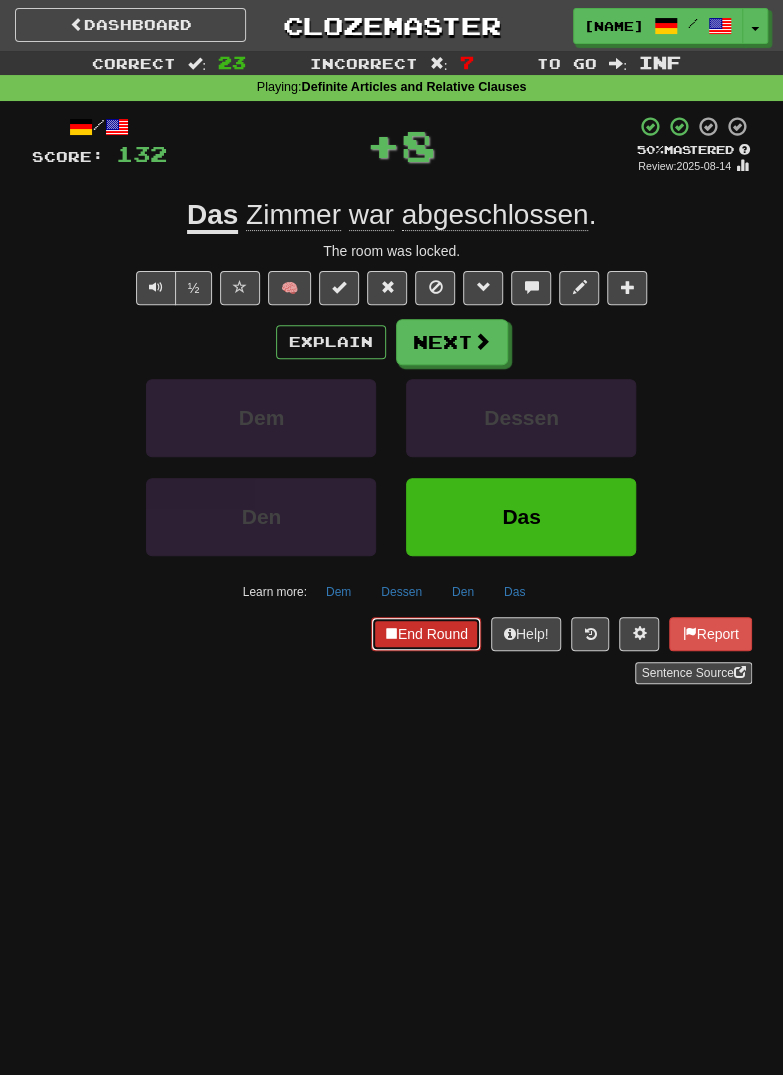 click on "End Round" at bounding box center [426, 634] 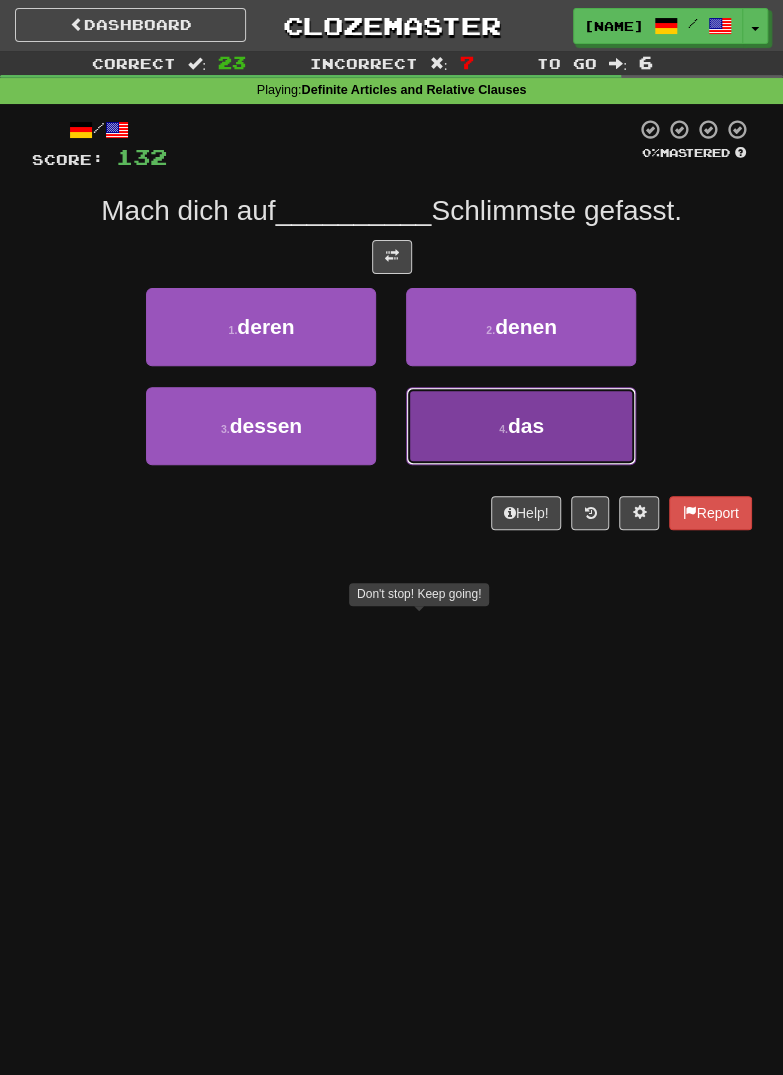 click on "das" at bounding box center [526, 425] 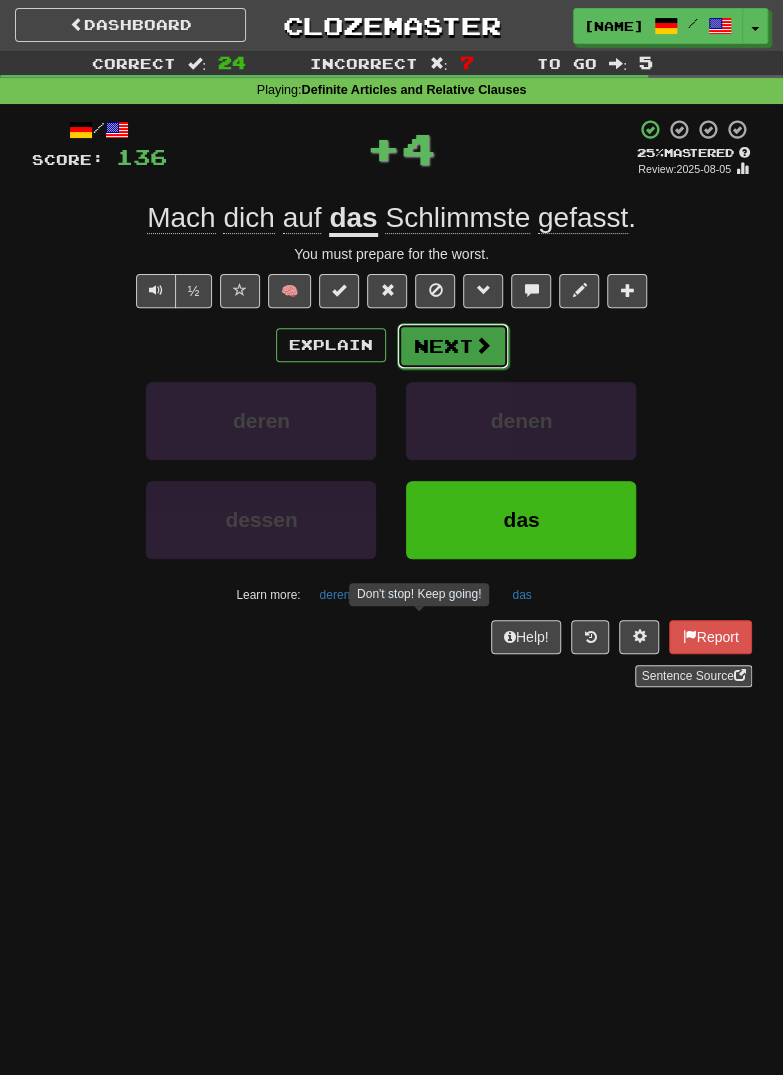 click on "Next" at bounding box center [453, 346] 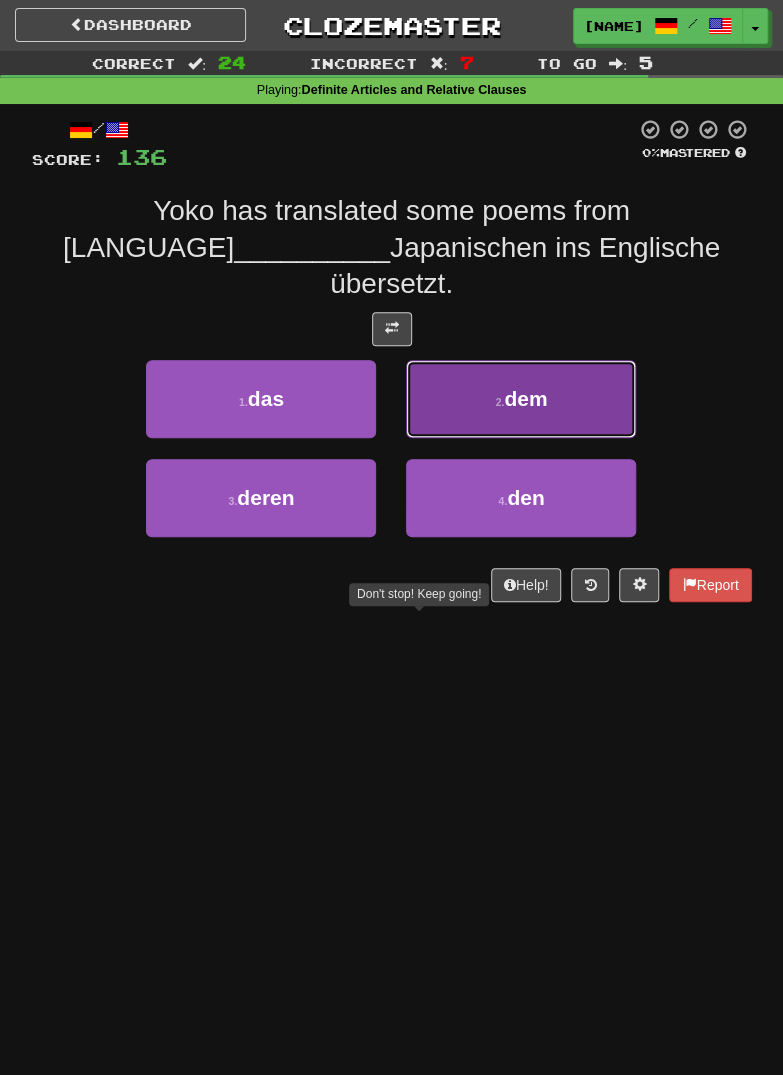 click on "2 .  dem" at bounding box center (521, 399) 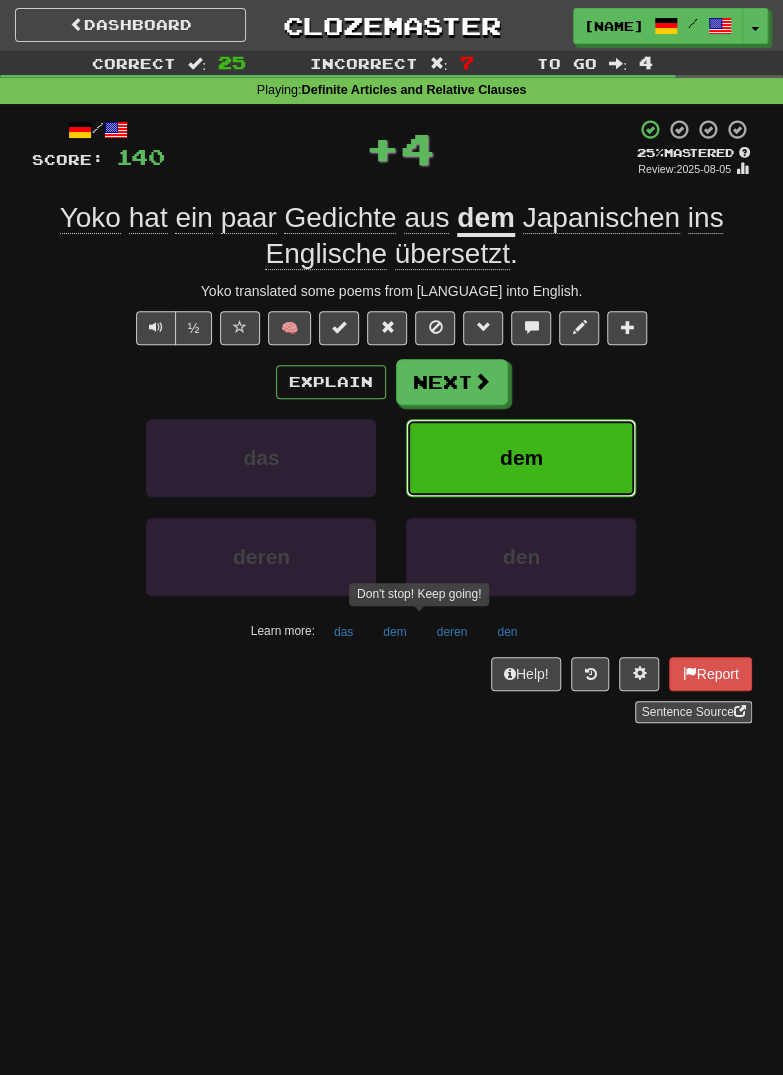 click on "dem" at bounding box center [521, 458] 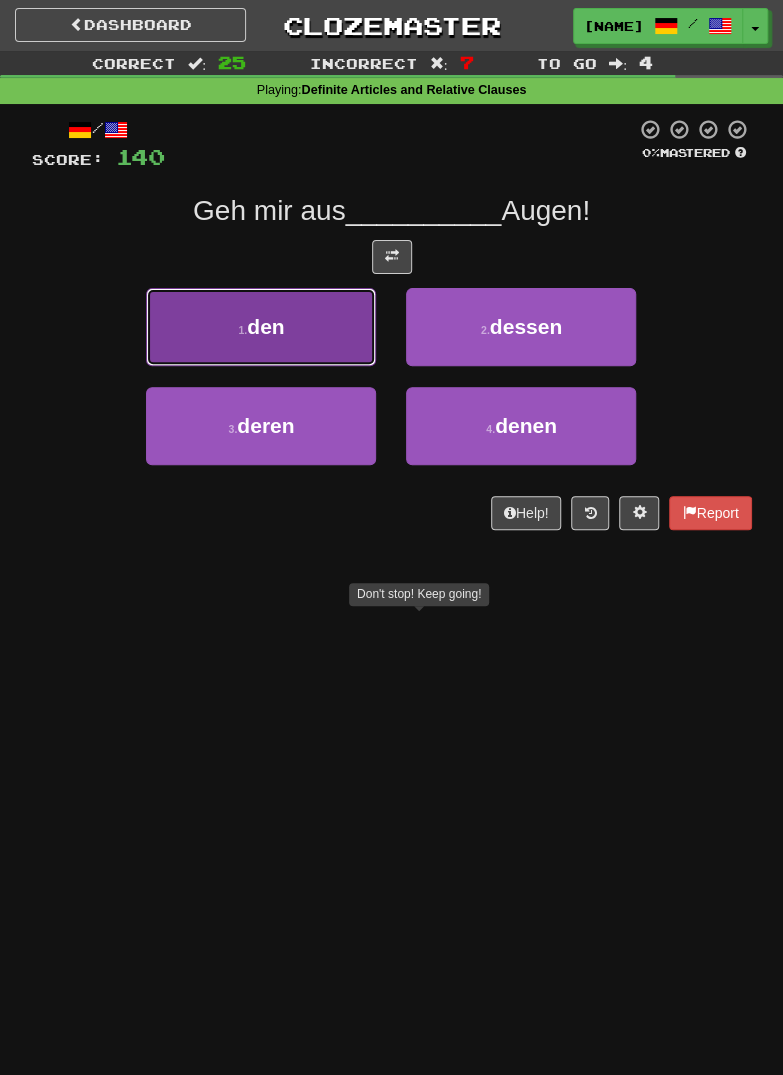 click on "1 .  den" at bounding box center [261, 327] 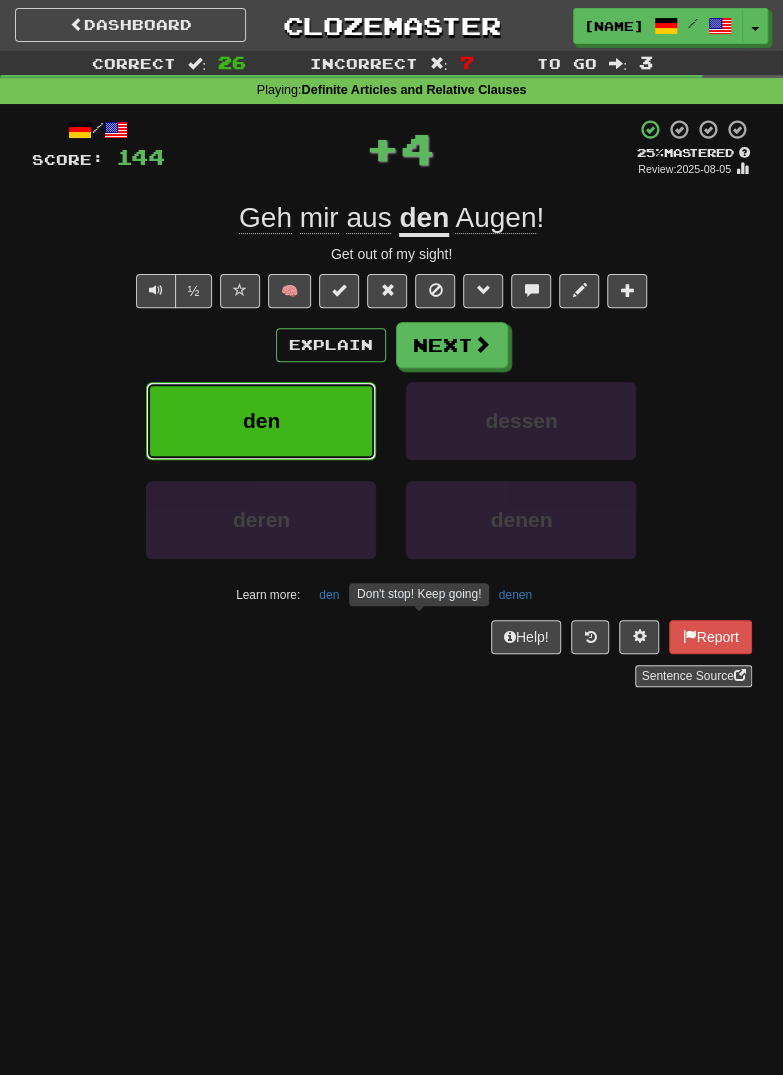click on "den" at bounding box center (261, 421) 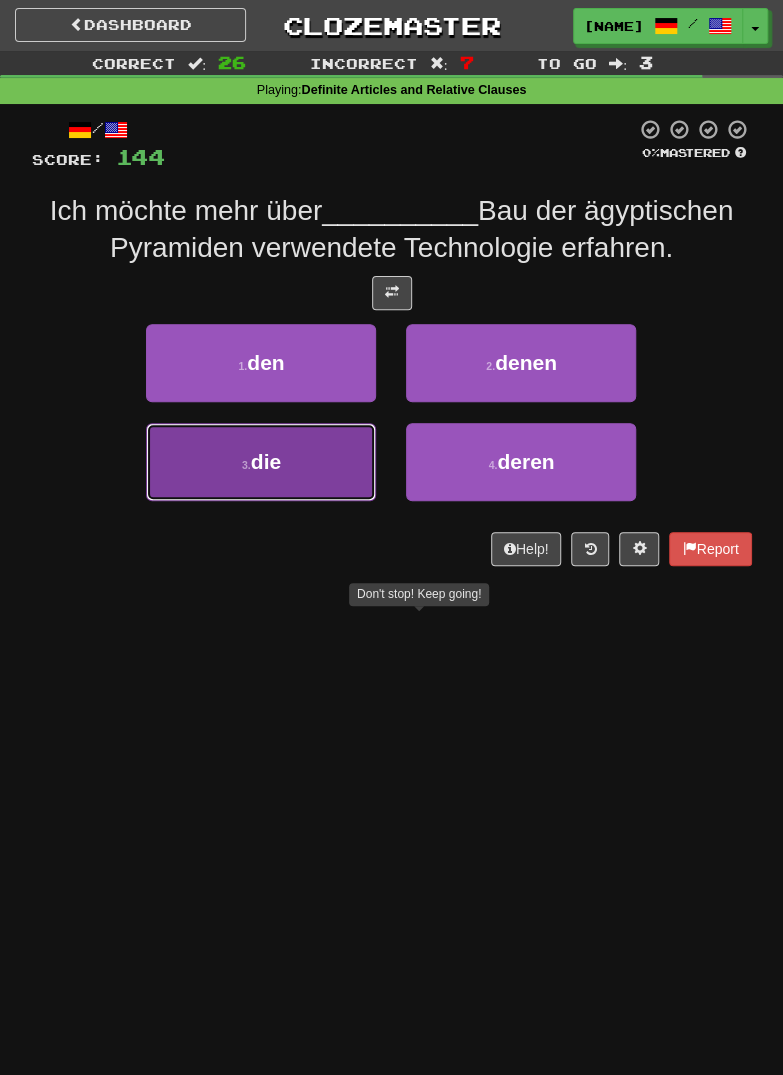 click on "3 .  die" at bounding box center (261, 462) 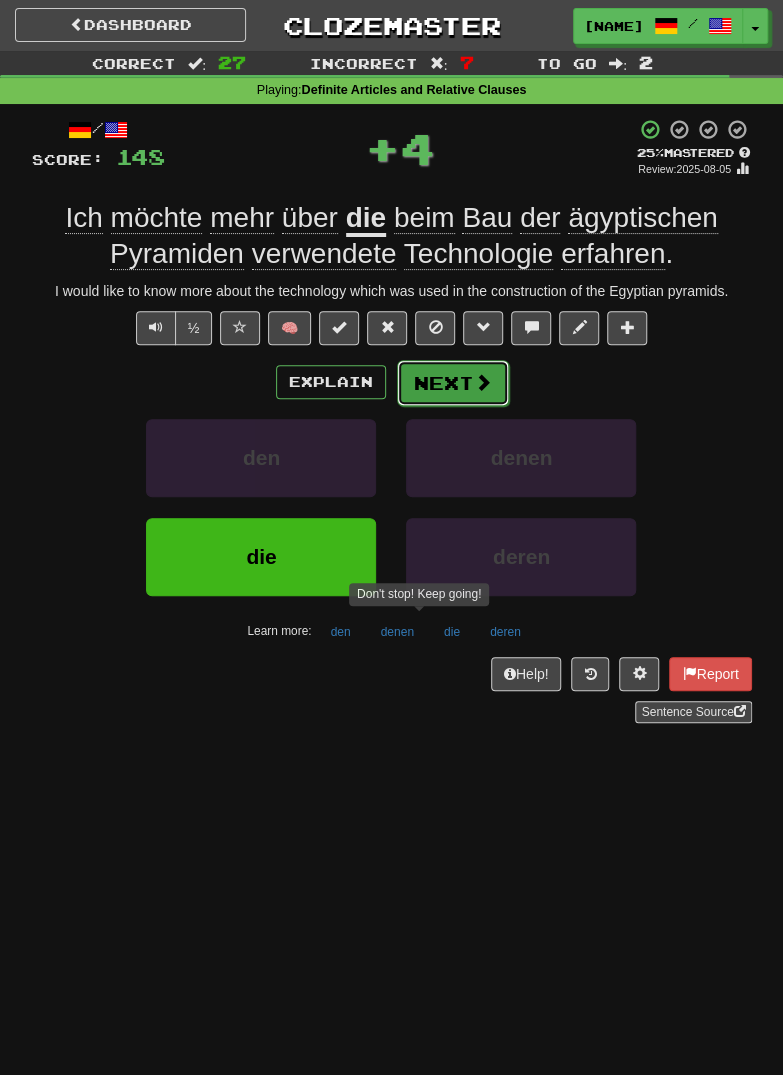 click on "Next" at bounding box center [453, 383] 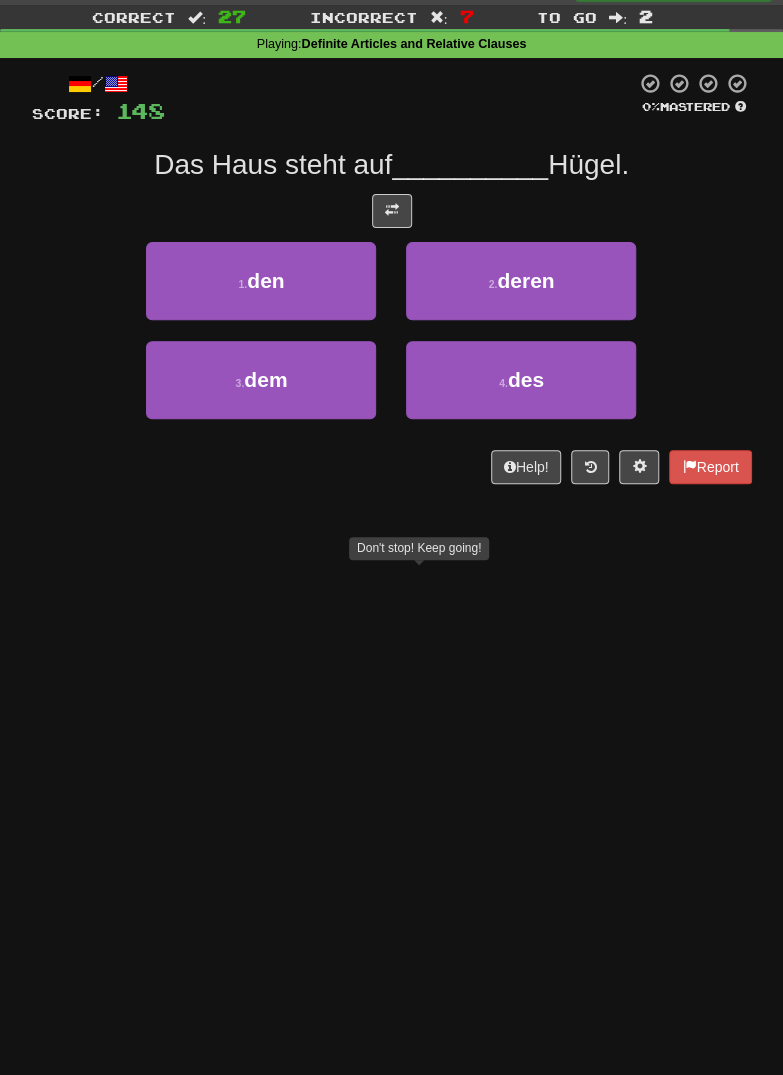 scroll, scrollTop: 52, scrollLeft: 0, axis: vertical 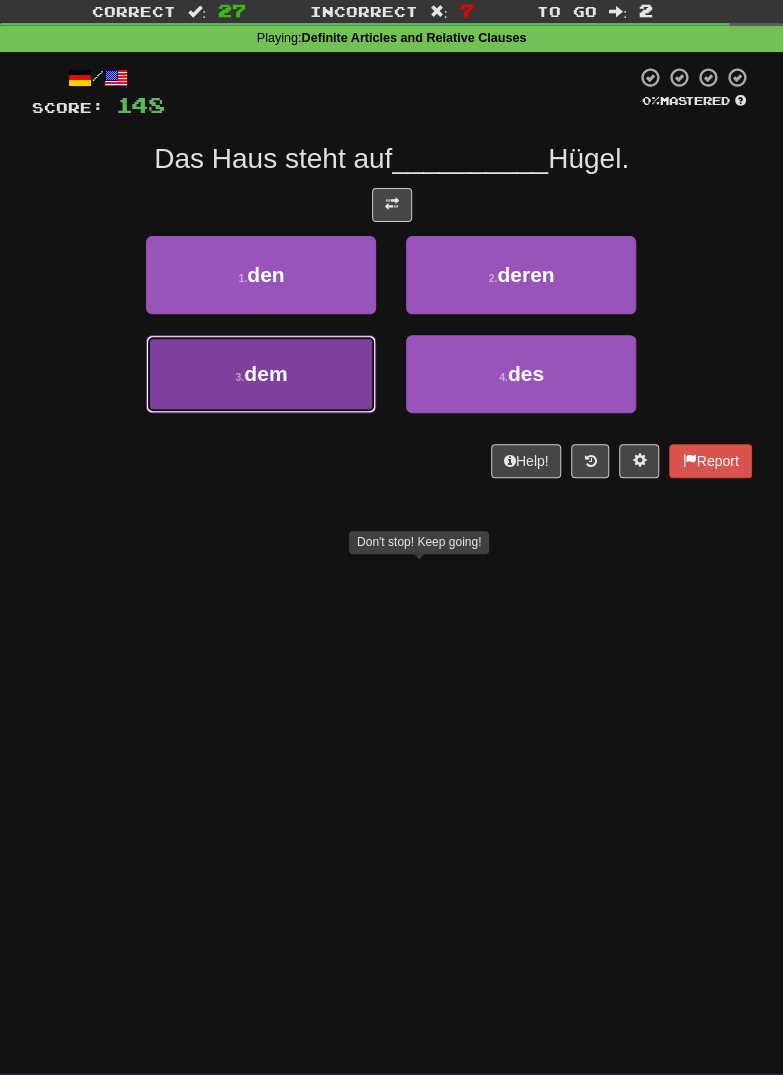 click on "3 .  dem" at bounding box center [261, 374] 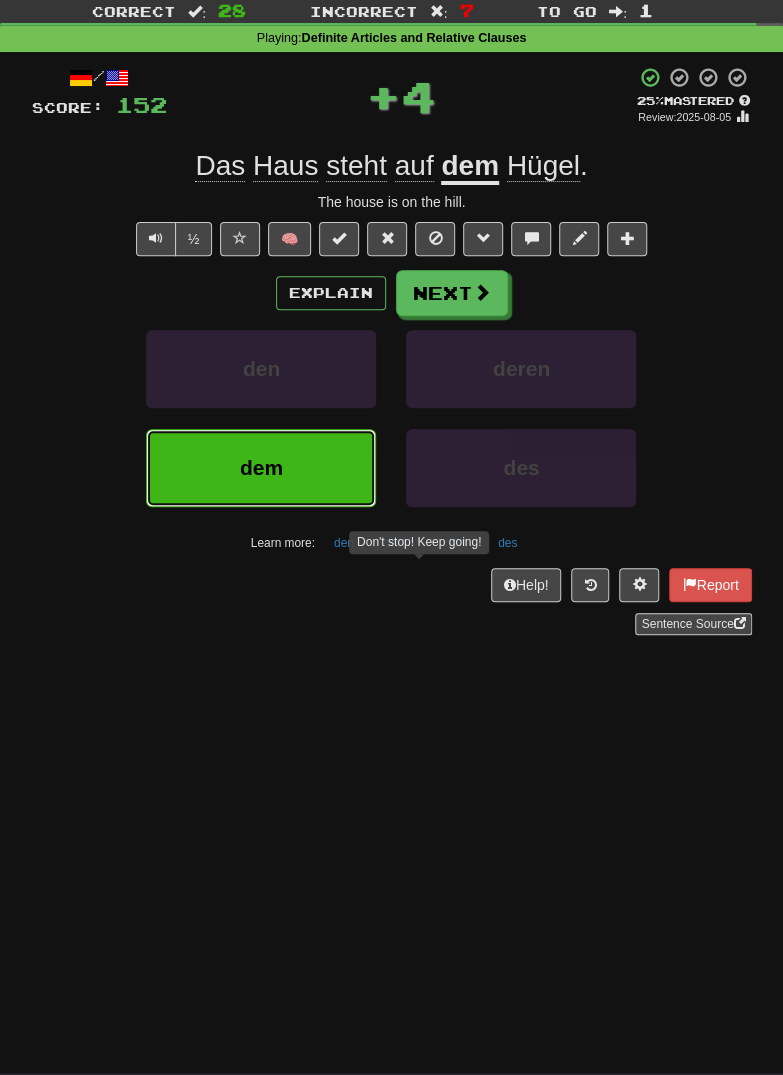 click on "dem" at bounding box center [261, 468] 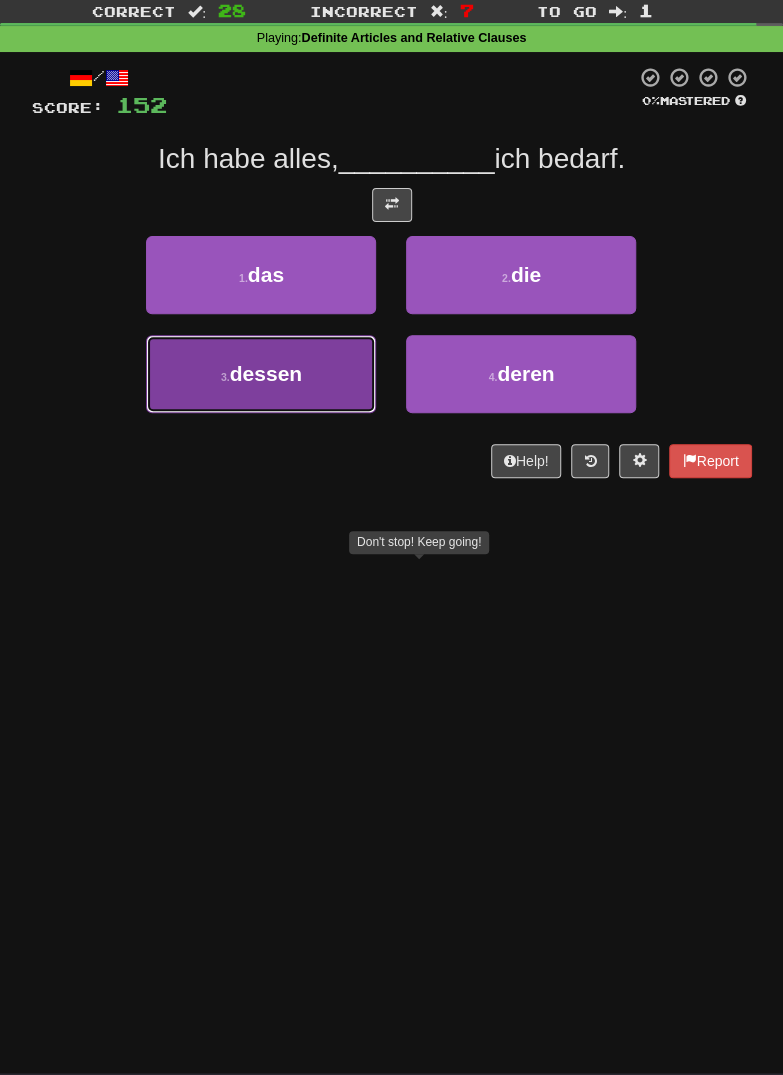 click on "3 .  dessen" at bounding box center [261, 374] 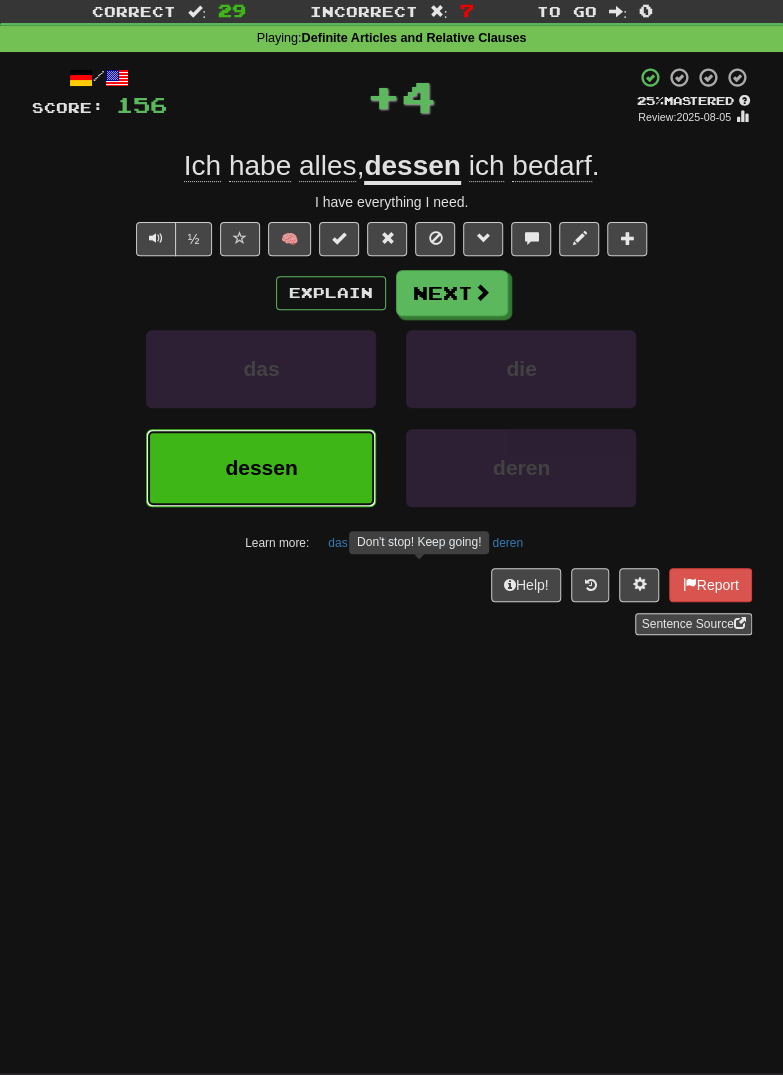 click on "dessen" at bounding box center (261, 468) 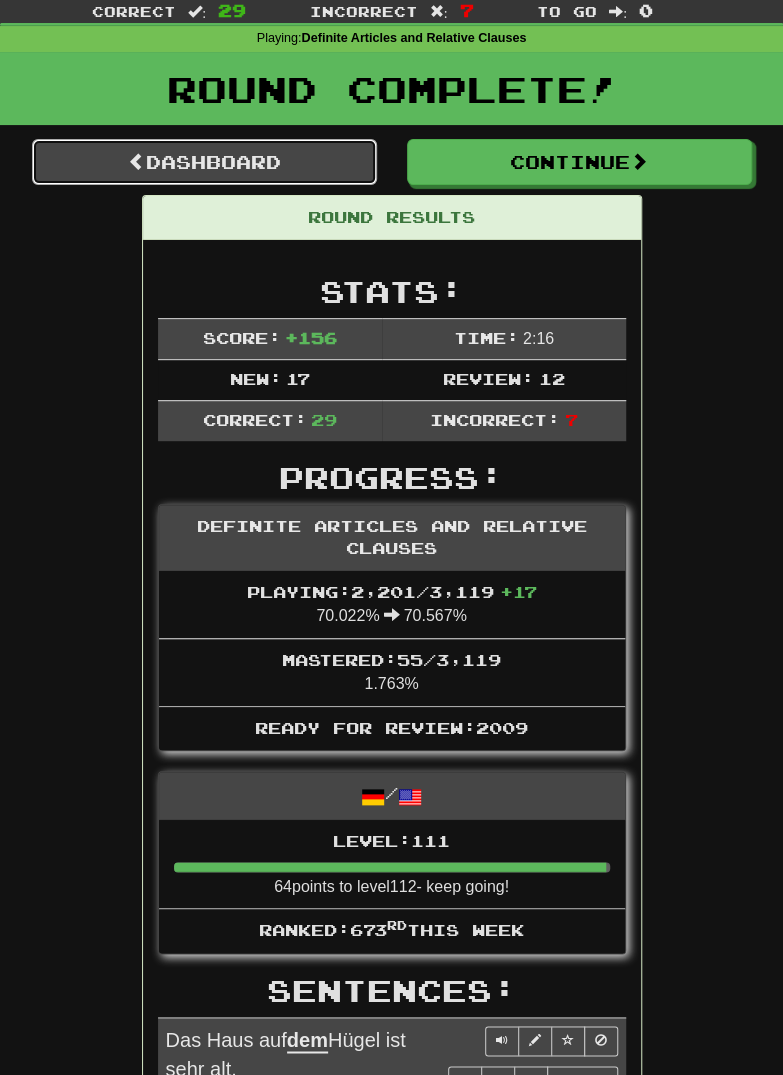 click on "Dashboard" at bounding box center [204, 162] 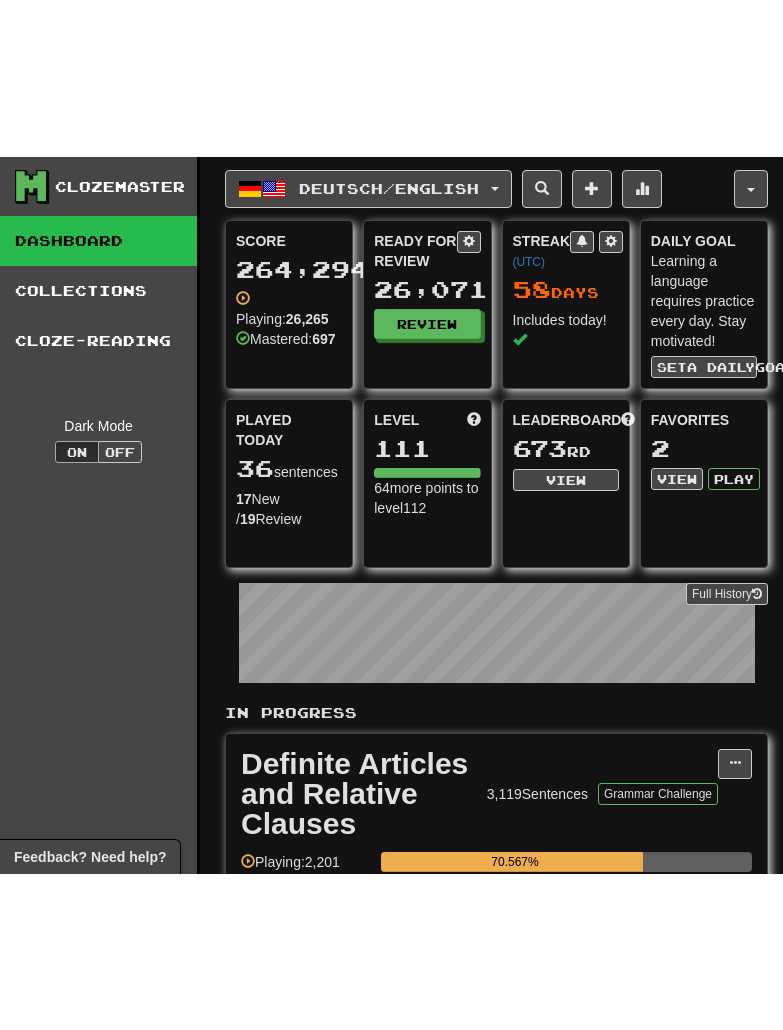 scroll, scrollTop: 0, scrollLeft: 0, axis: both 